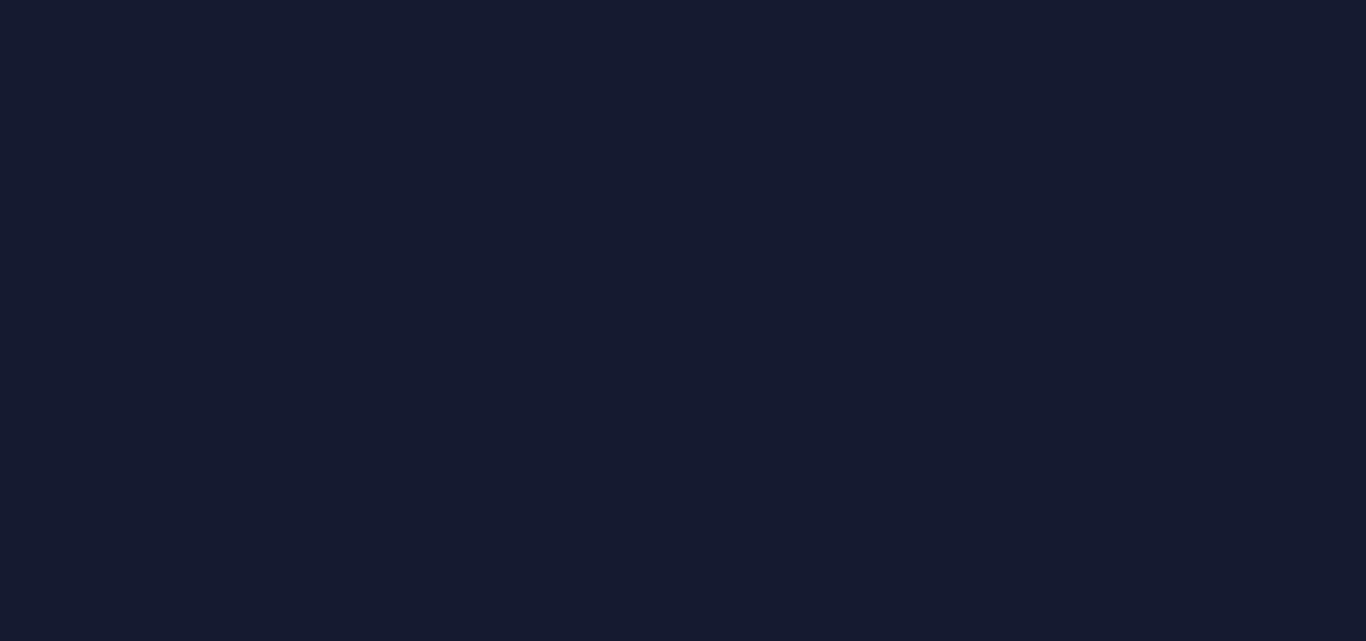 scroll, scrollTop: 0, scrollLeft: 0, axis: both 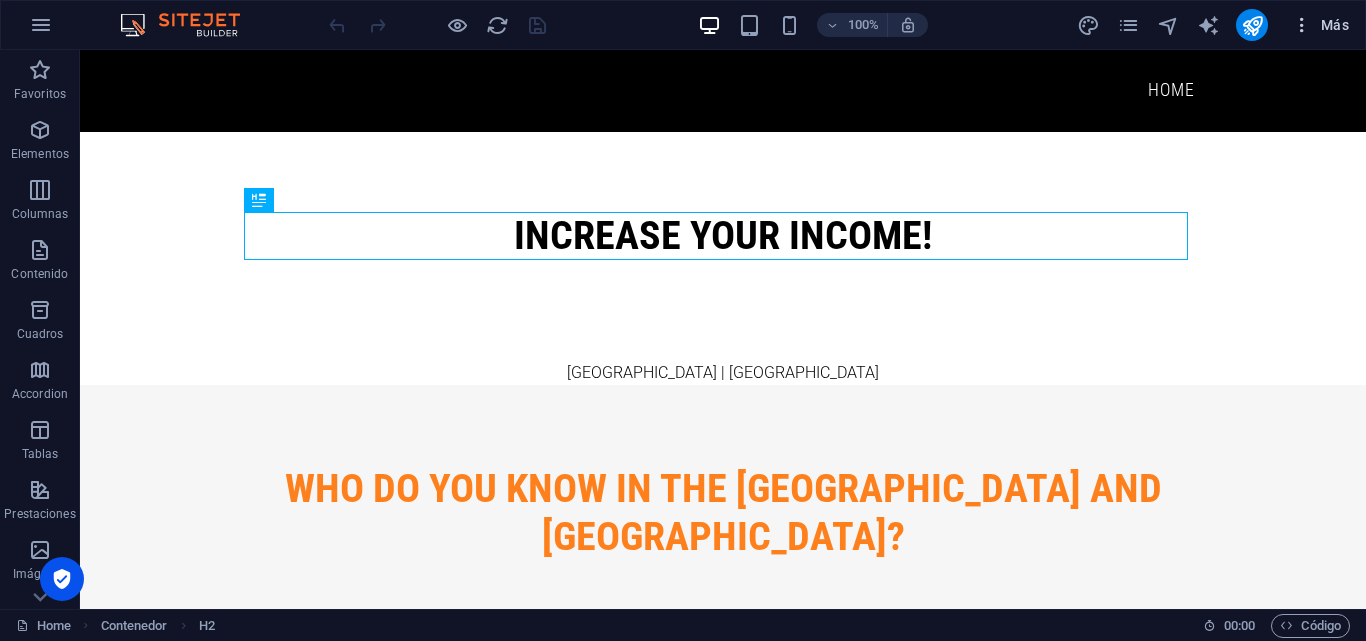 click on "Más" at bounding box center [1320, 25] 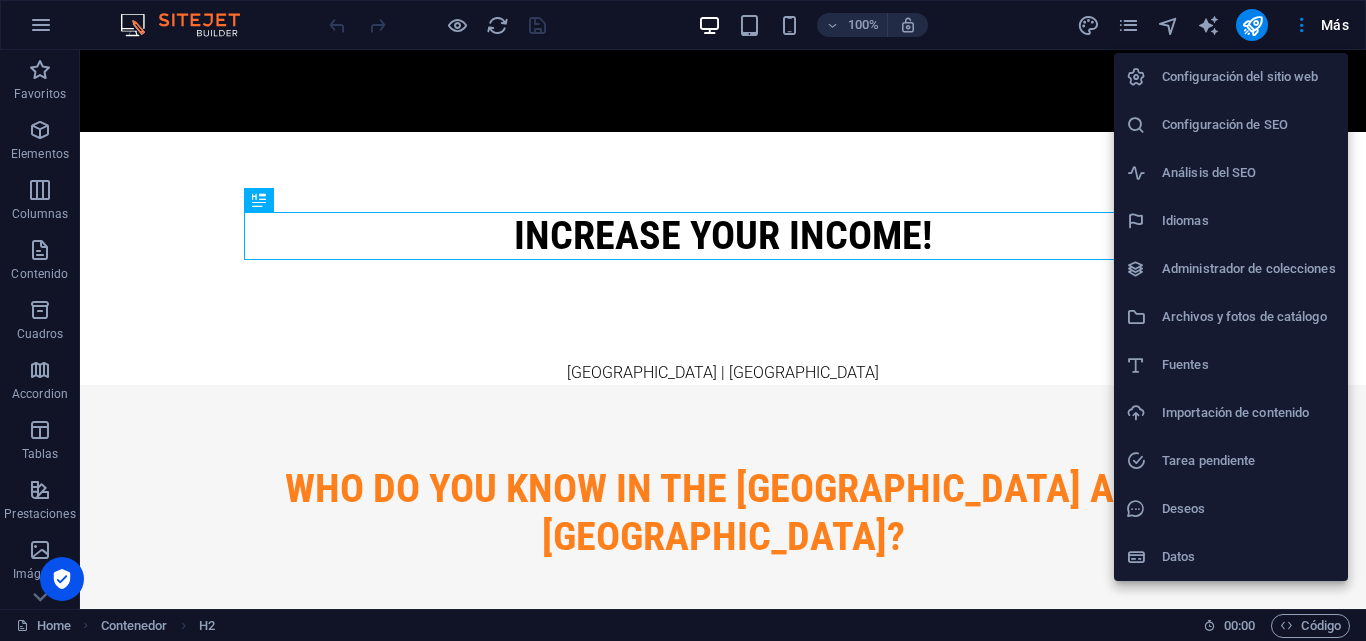 click on "Configuración del sitio web" at bounding box center [1249, 77] 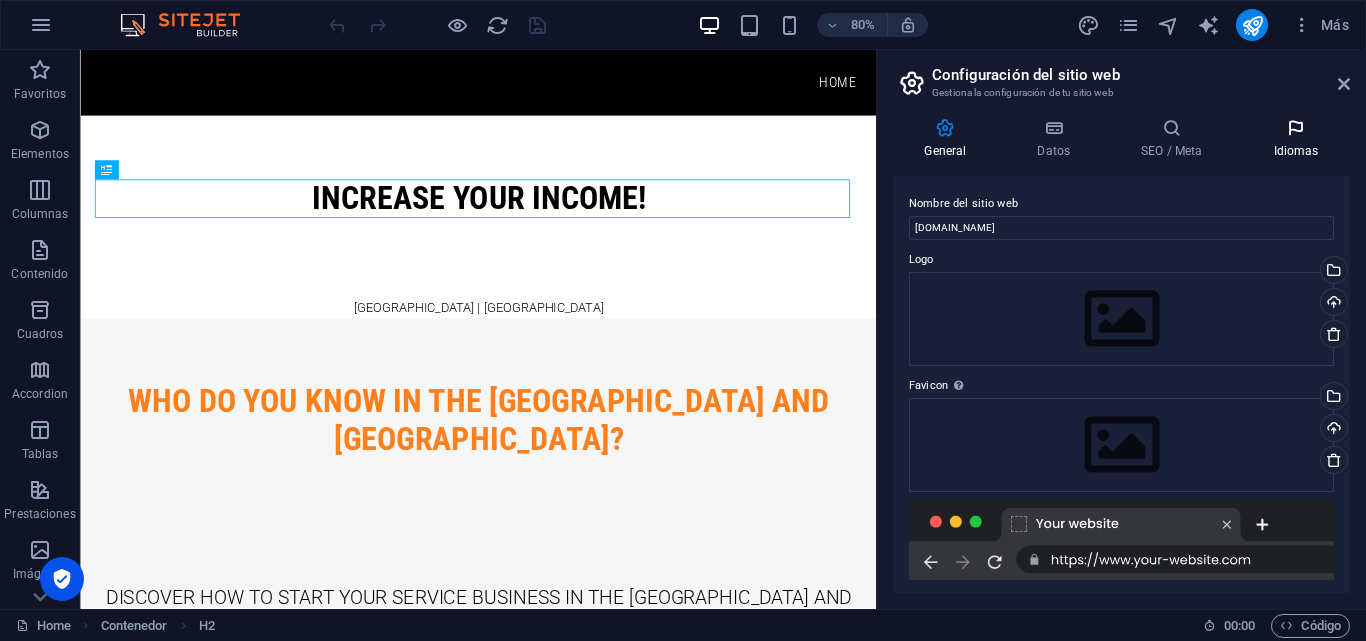 click at bounding box center (1296, 128) 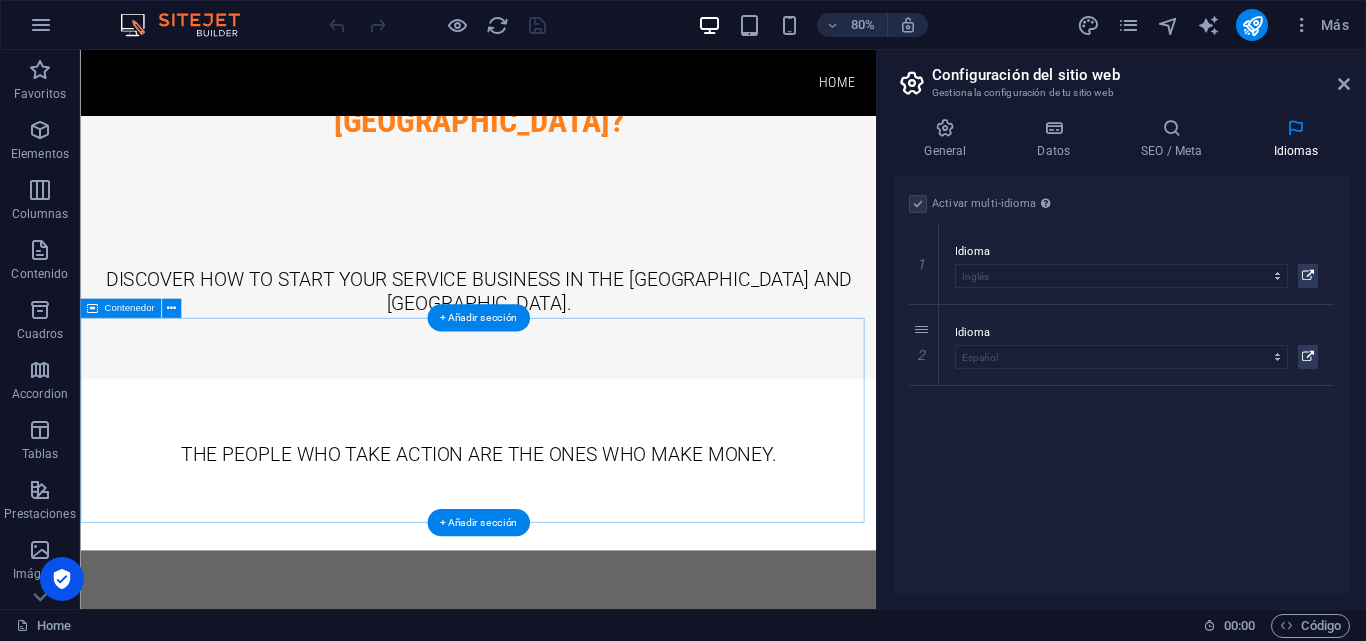 scroll, scrollTop: 0, scrollLeft: 0, axis: both 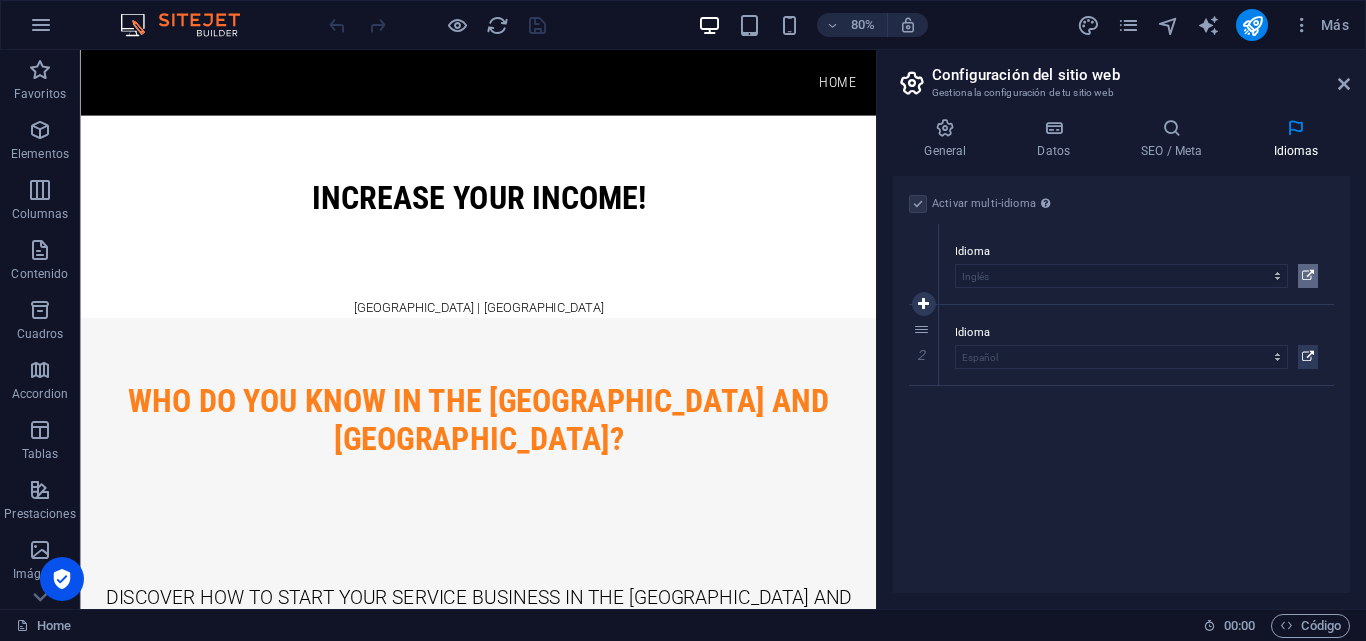 click at bounding box center [1308, 276] 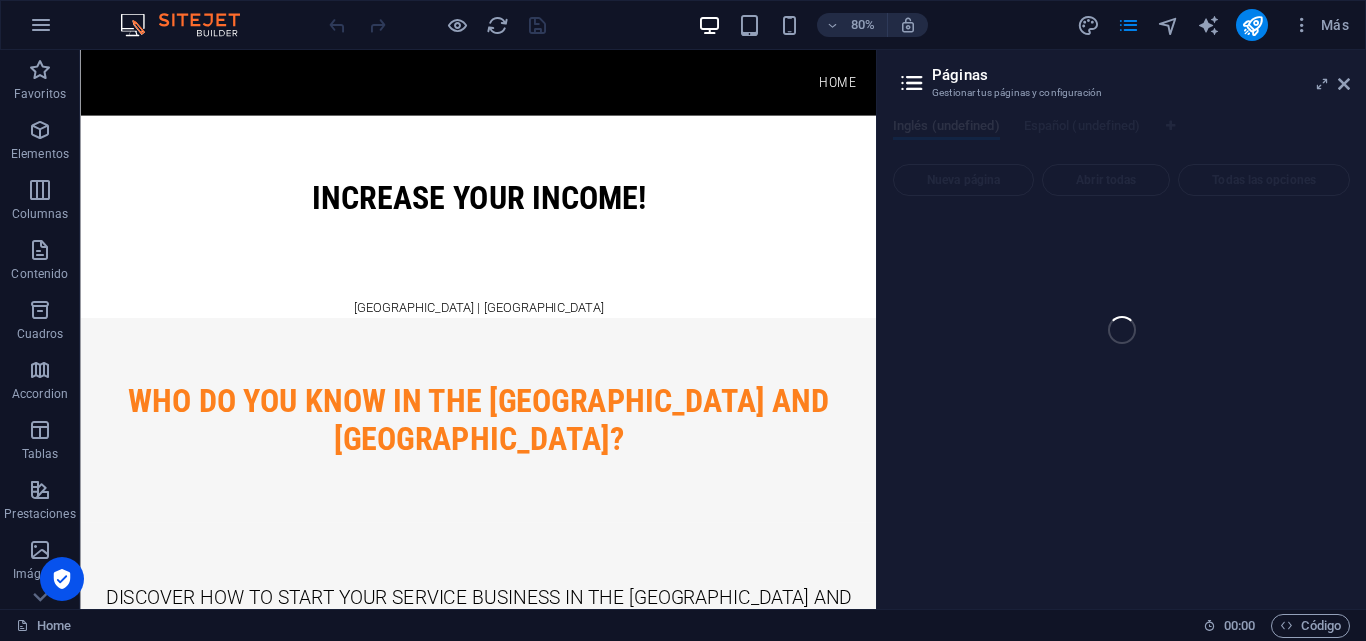 click on "Home (en) Favoritos Elementos Columnas Contenido Cuadros Accordion Tablas Prestaciones Imágenes Control deslizante Encabezado Pie de página Formularios Marketing Colecciones
Arrastra aquí para reemplazar el contenido existente. Si quieres crear un elemento nuevo, pulsa “Ctrl”.
H2   Contenedor   Contenedor   H2   Barra de menús   Contenedor   H3   Contenedor   Separador   Email   Predeterminado   Formulario   Texto   Botón formulario   H3   Formulario   Entrada   Casilla 80% Más Home 00 : 00 Código Páginas Gestionar tus páginas y configuración Inglés (undefined) Español (undefined) Nueva página Abrir todas Todas las opciones" at bounding box center (683, 329) 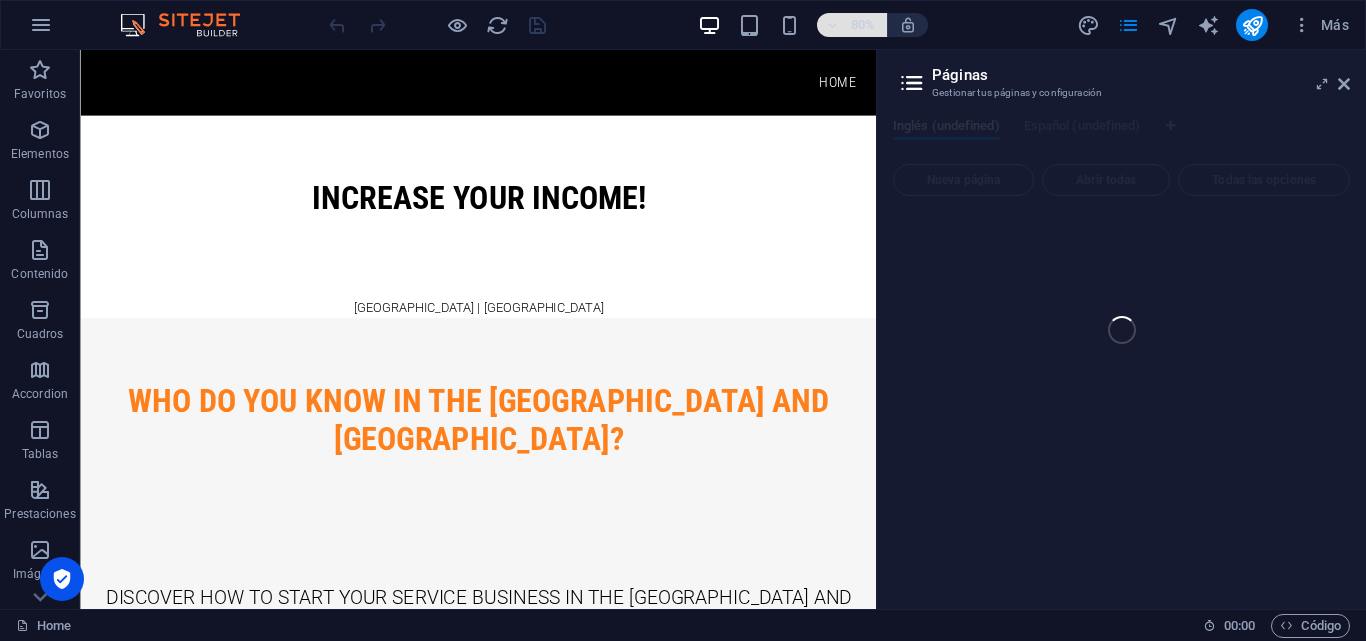 click on "80%" at bounding box center [863, 25] 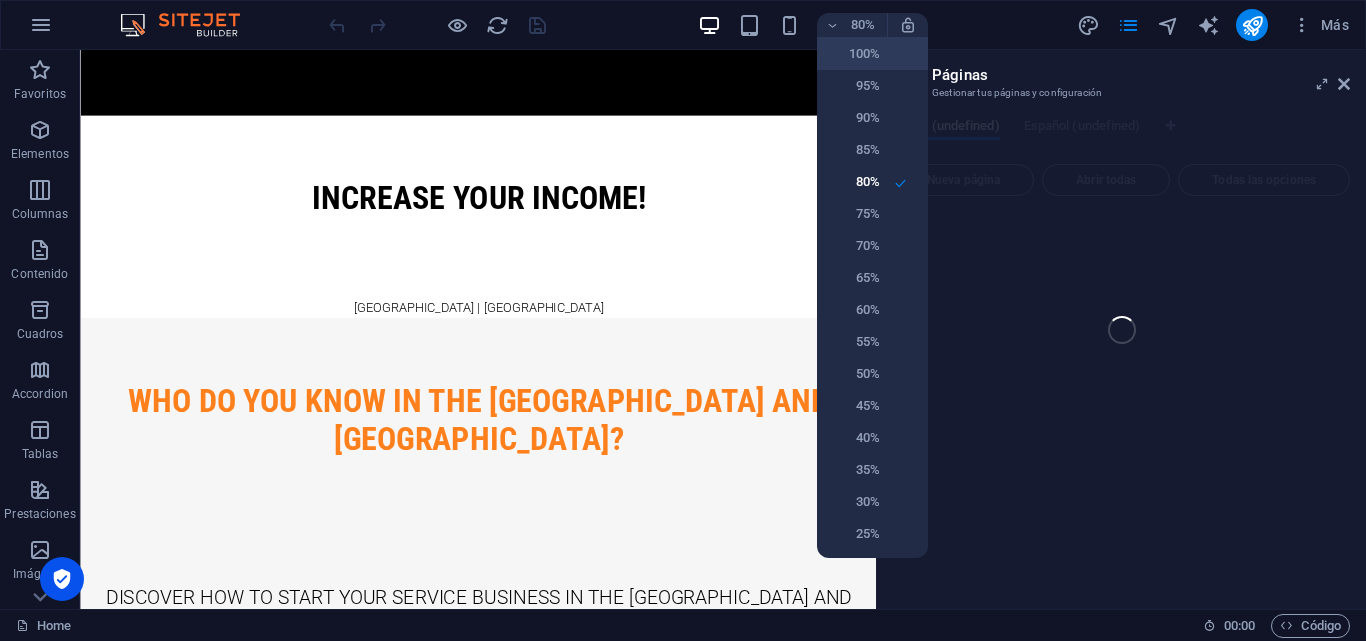 click on "100%" at bounding box center [854, 54] 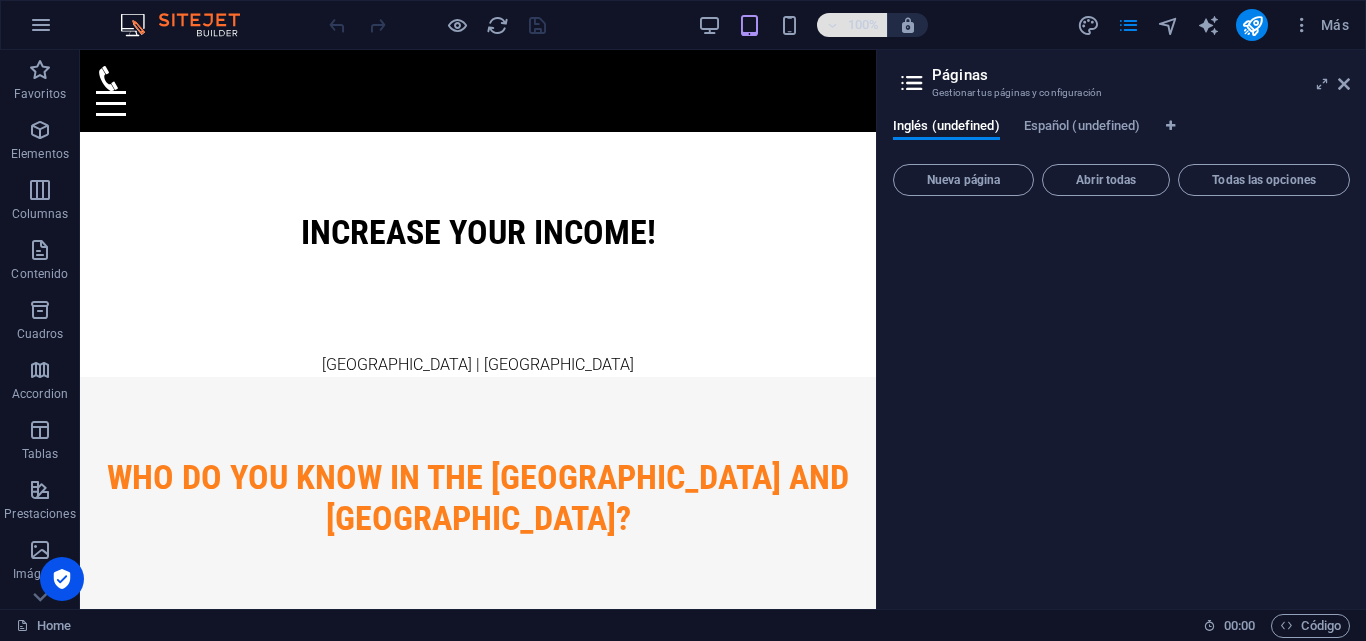 click on "100%" at bounding box center (863, 25) 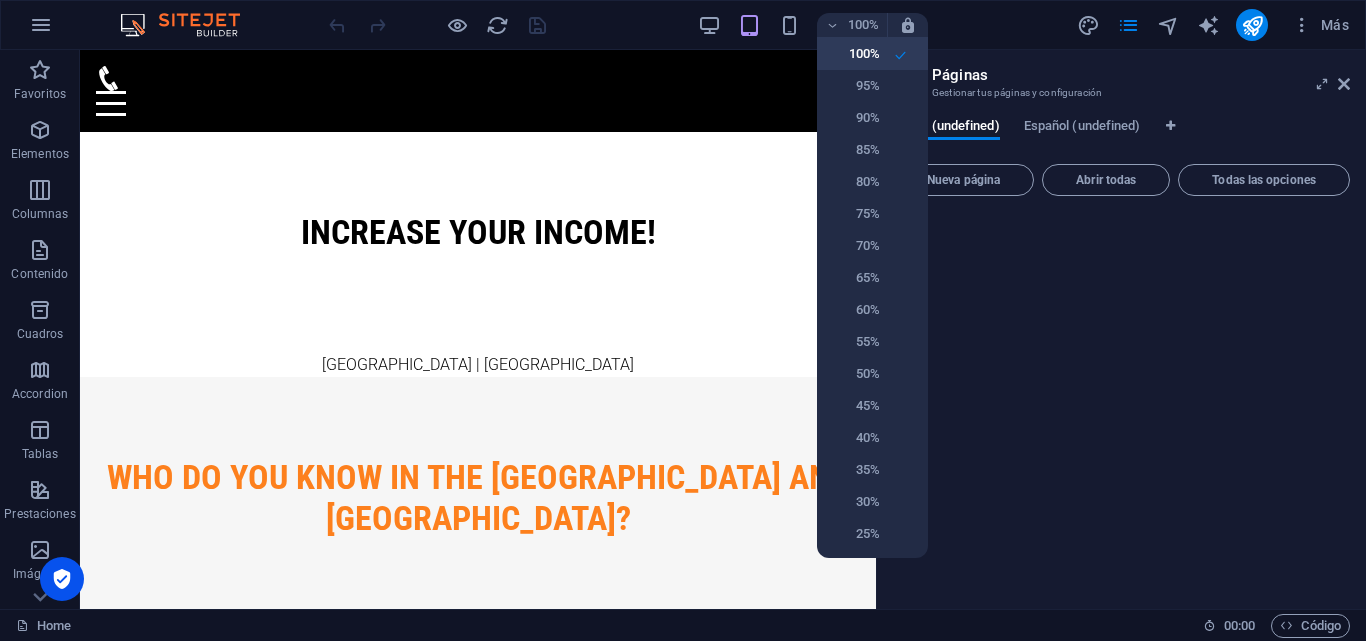 click on "100%" at bounding box center [854, 54] 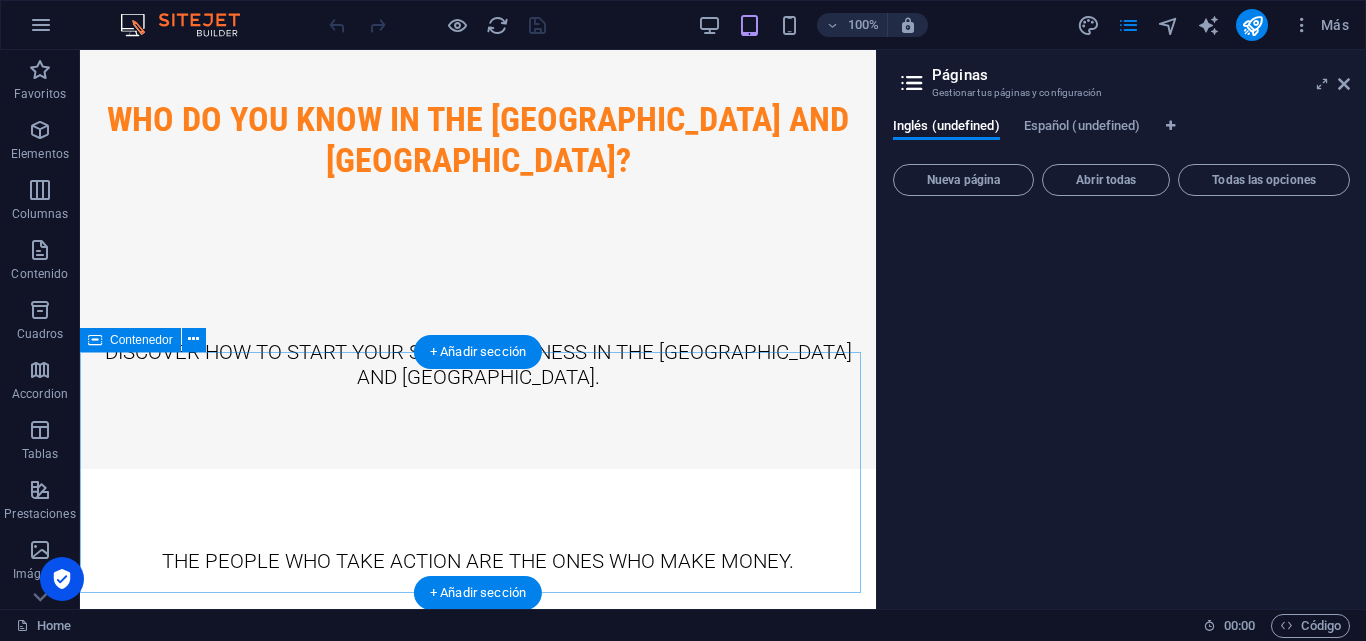 scroll, scrollTop: 0, scrollLeft: 0, axis: both 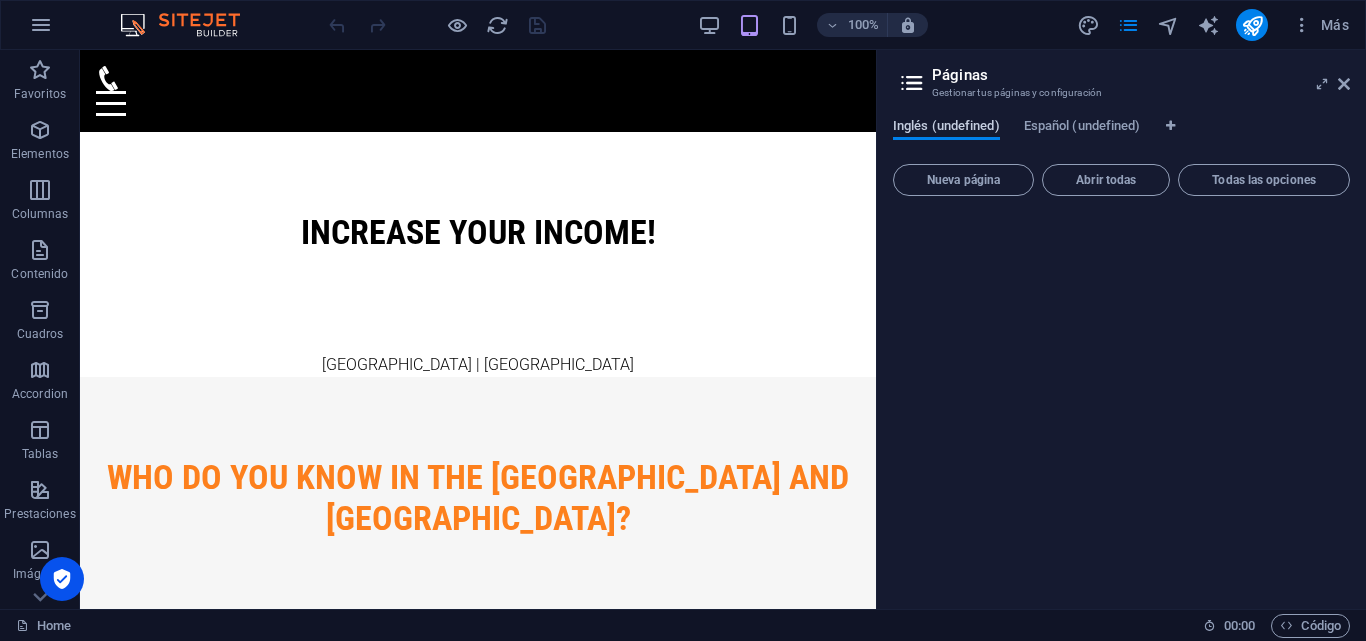 click on "Inglés (undefined)" at bounding box center (946, 128) 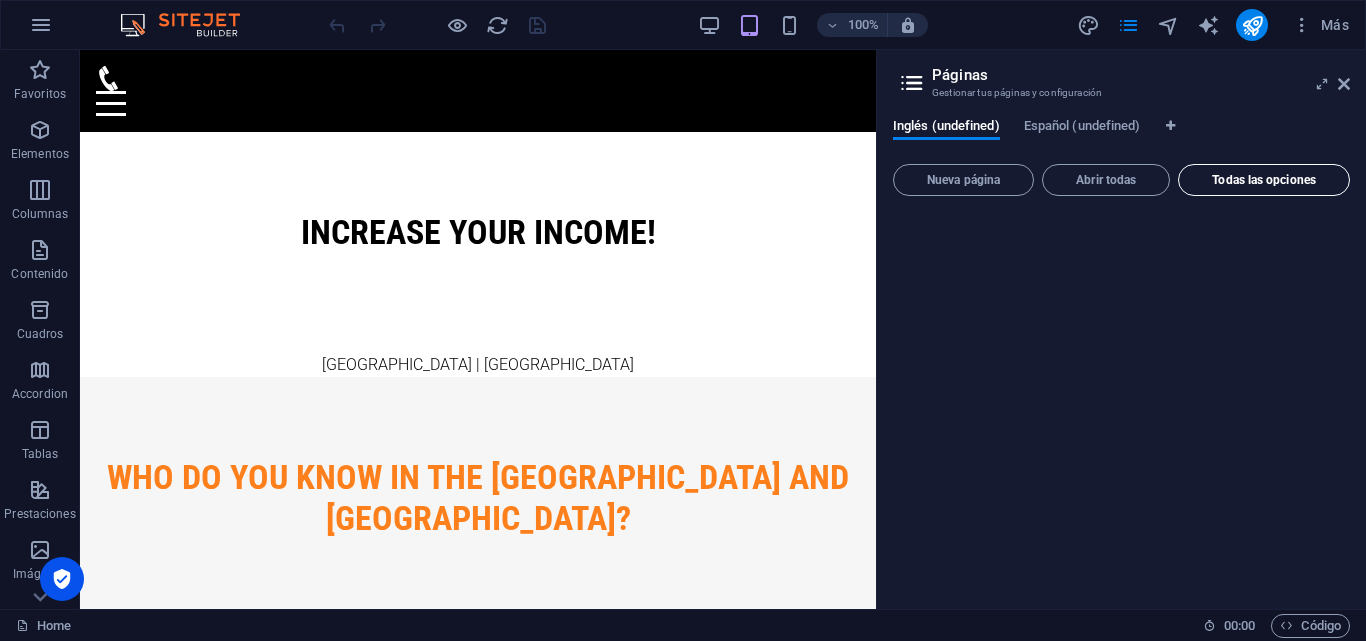 click on "Todas las opciones" at bounding box center (1264, 180) 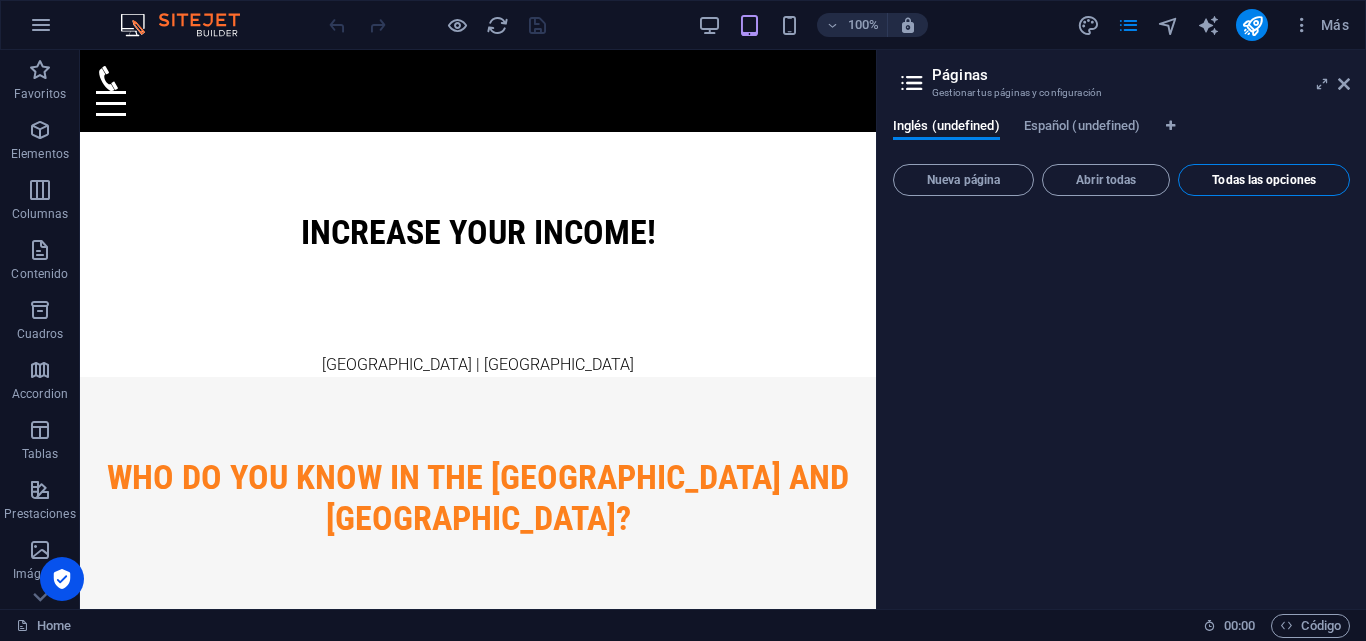 click on "Todas las opciones" at bounding box center (1264, 180) 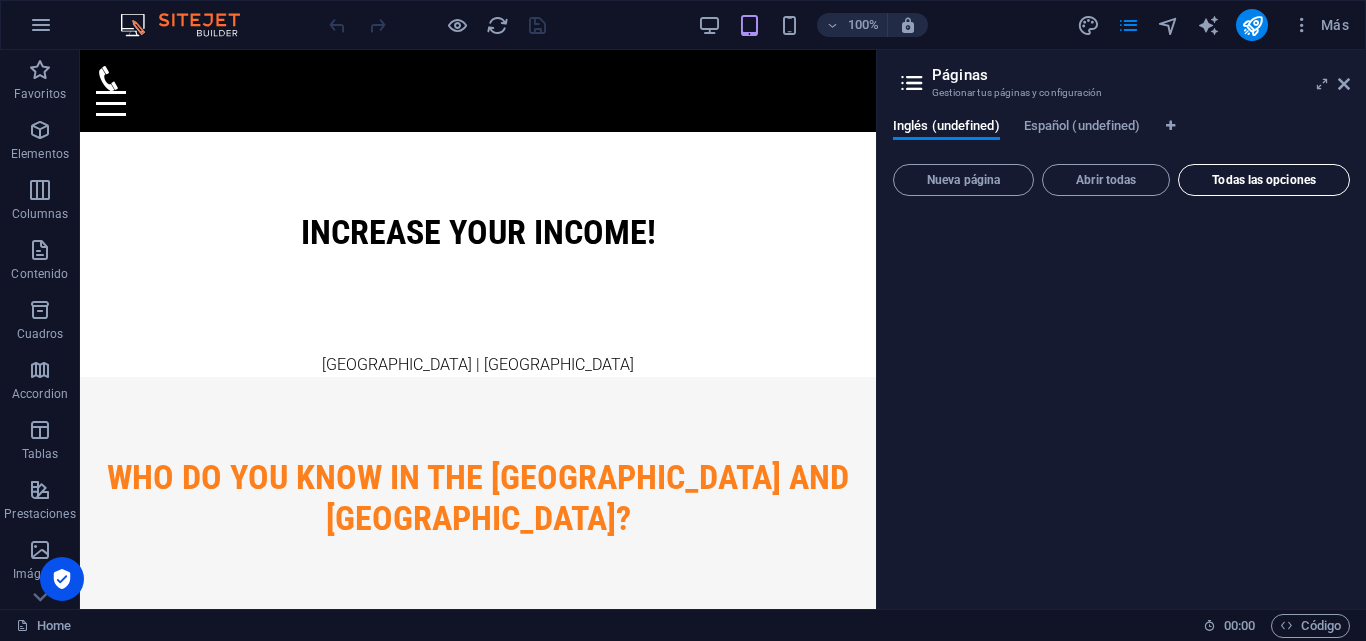 click on "Todas las opciones" at bounding box center (1264, 180) 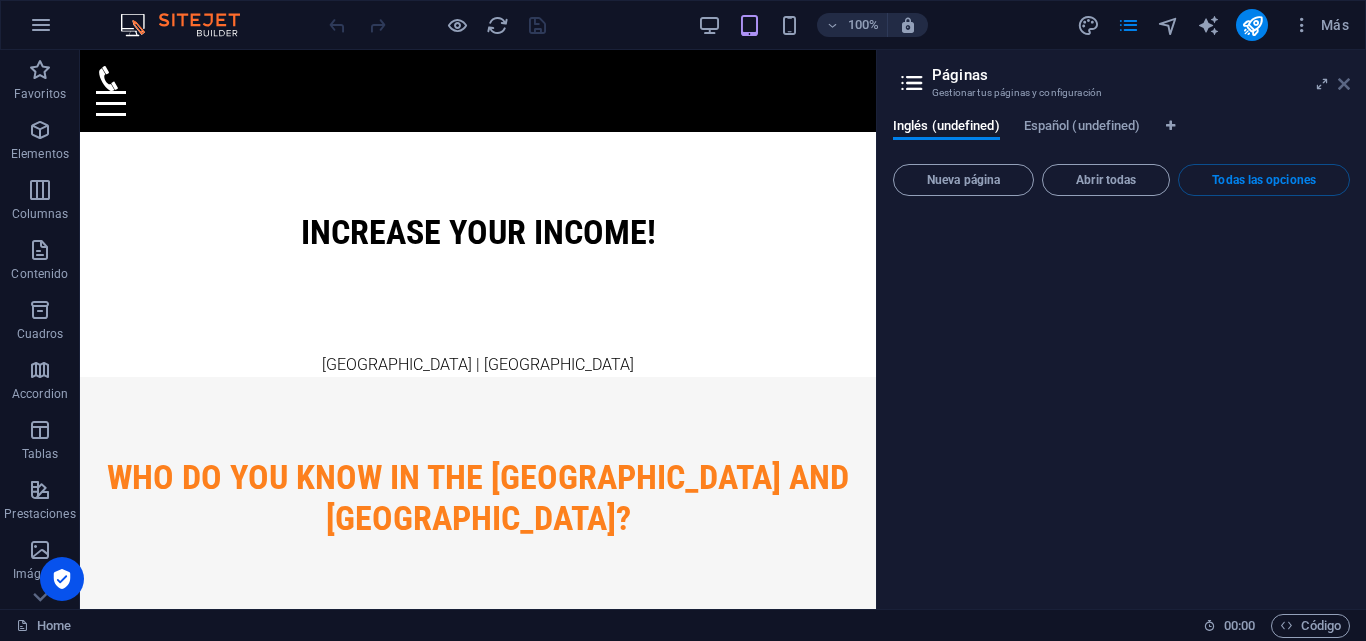 click at bounding box center (1344, 84) 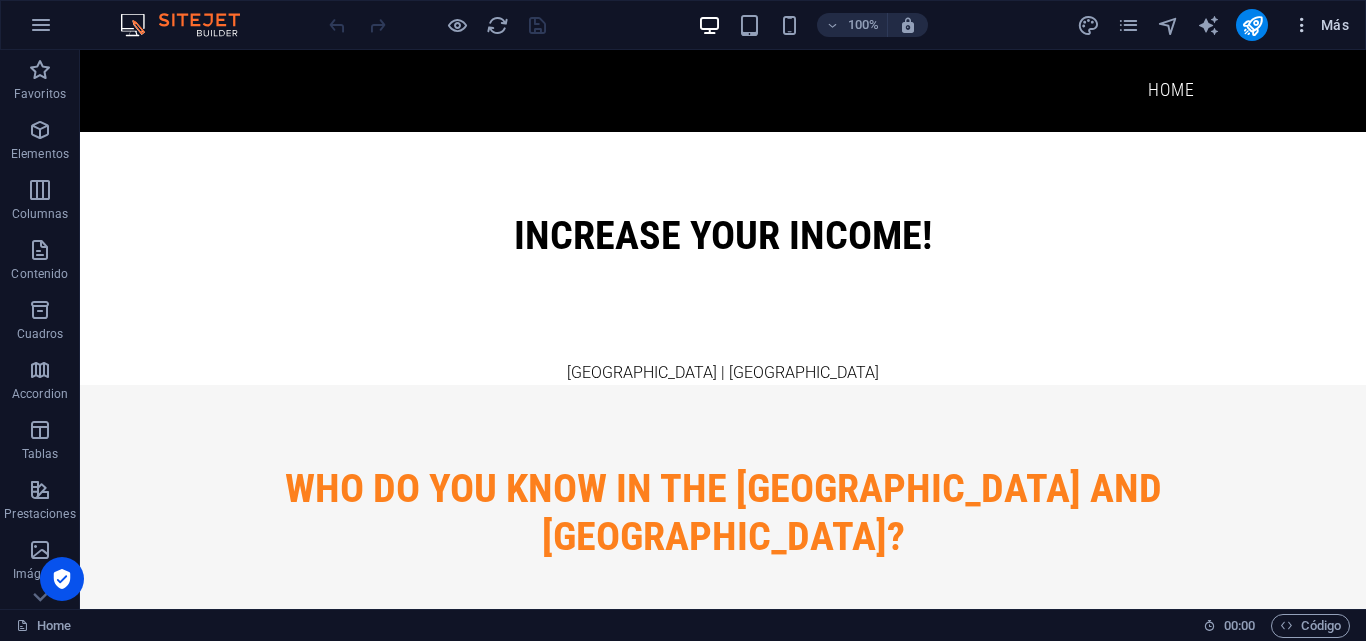 click on "Más" at bounding box center (1320, 25) 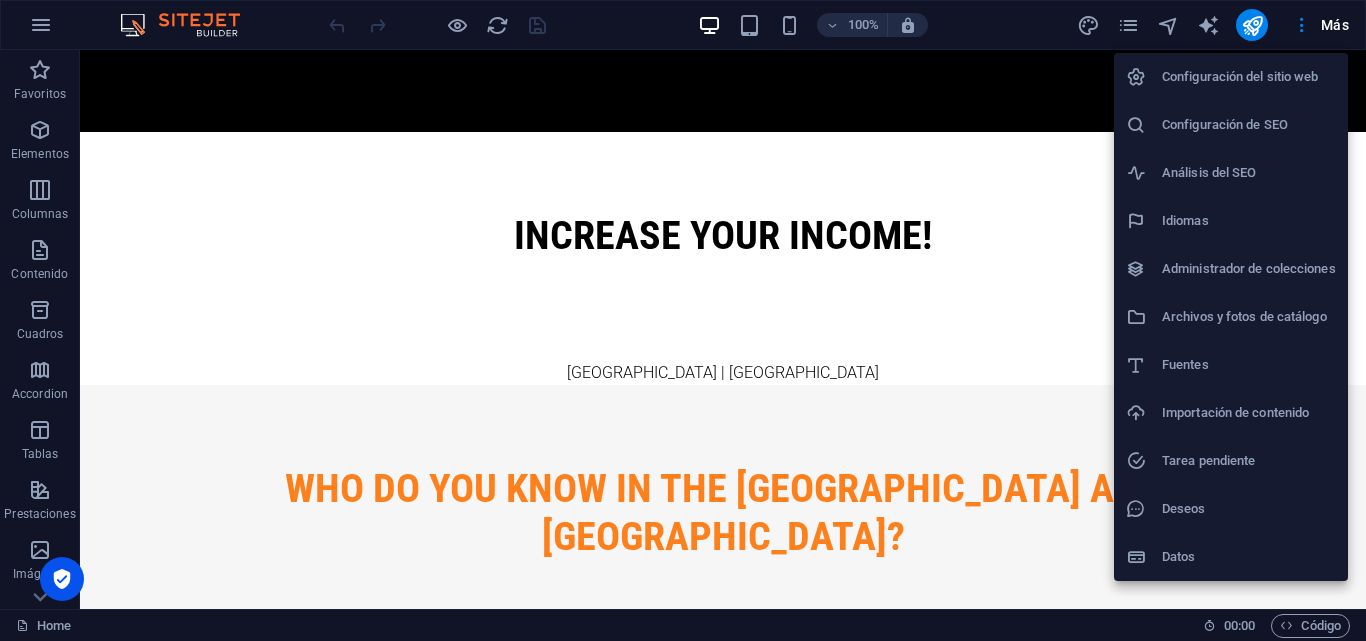 click on "Configuración del sitio web" at bounding box center [1249, 77] 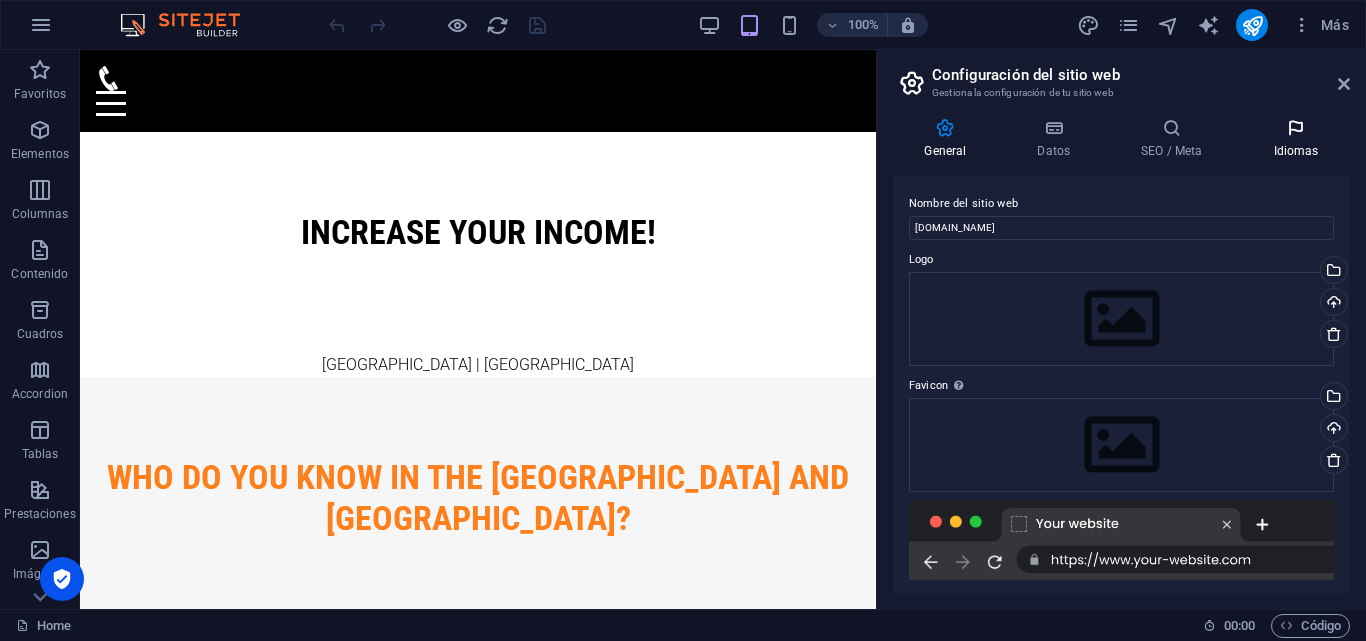 click at bounding box center [1296, 128] 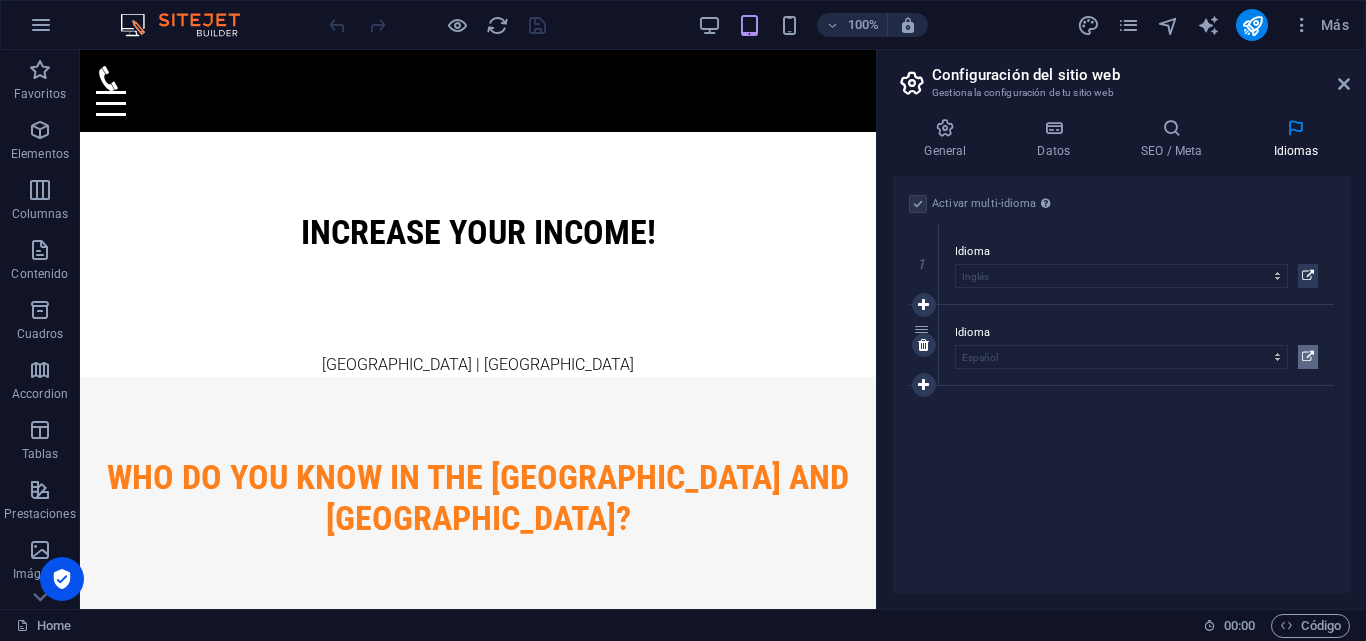 click at bounding box center [1308, 357] 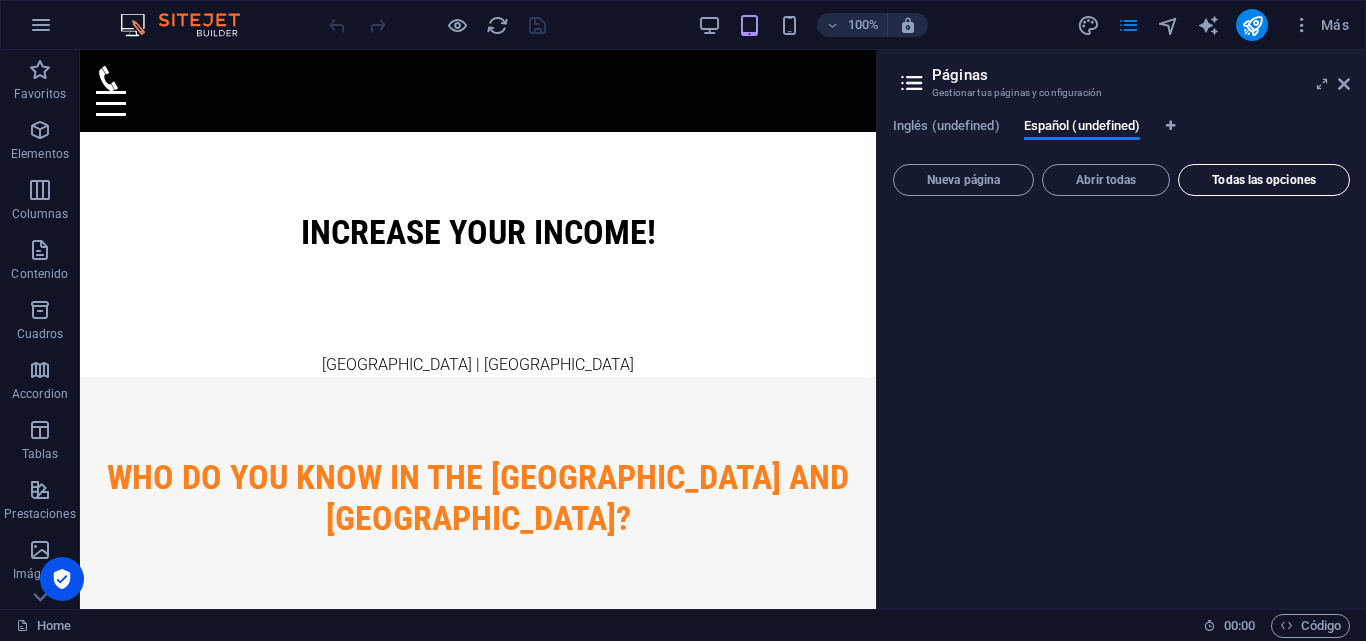 click on "Todas las opciones" at bounding box center [1264, 180] 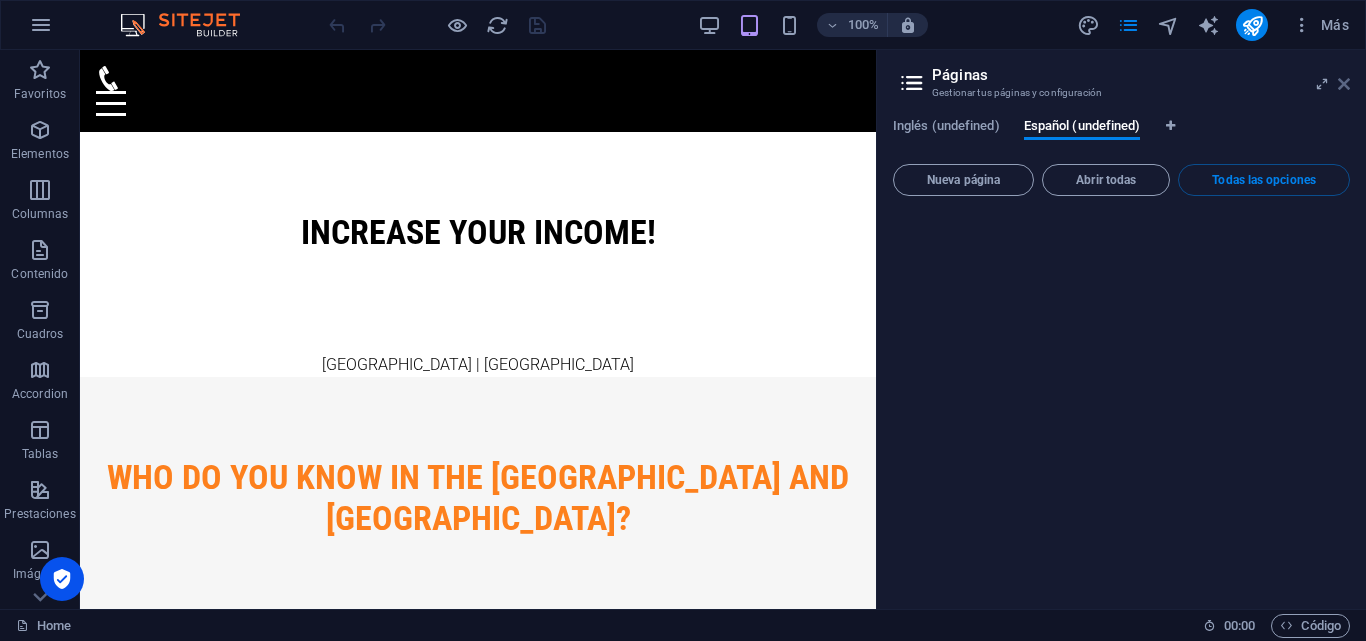 click at bounding box center (1344, 84) 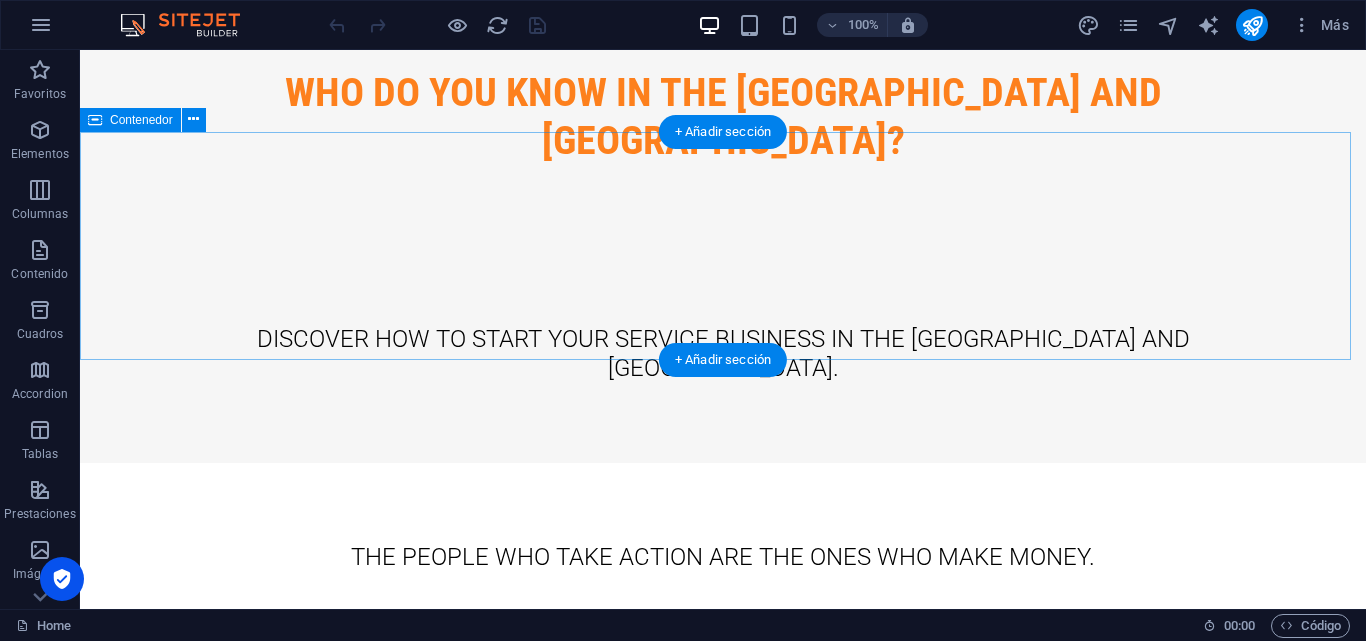 scroll, scrollTop: 0, scrollLeft: 0, axis: both 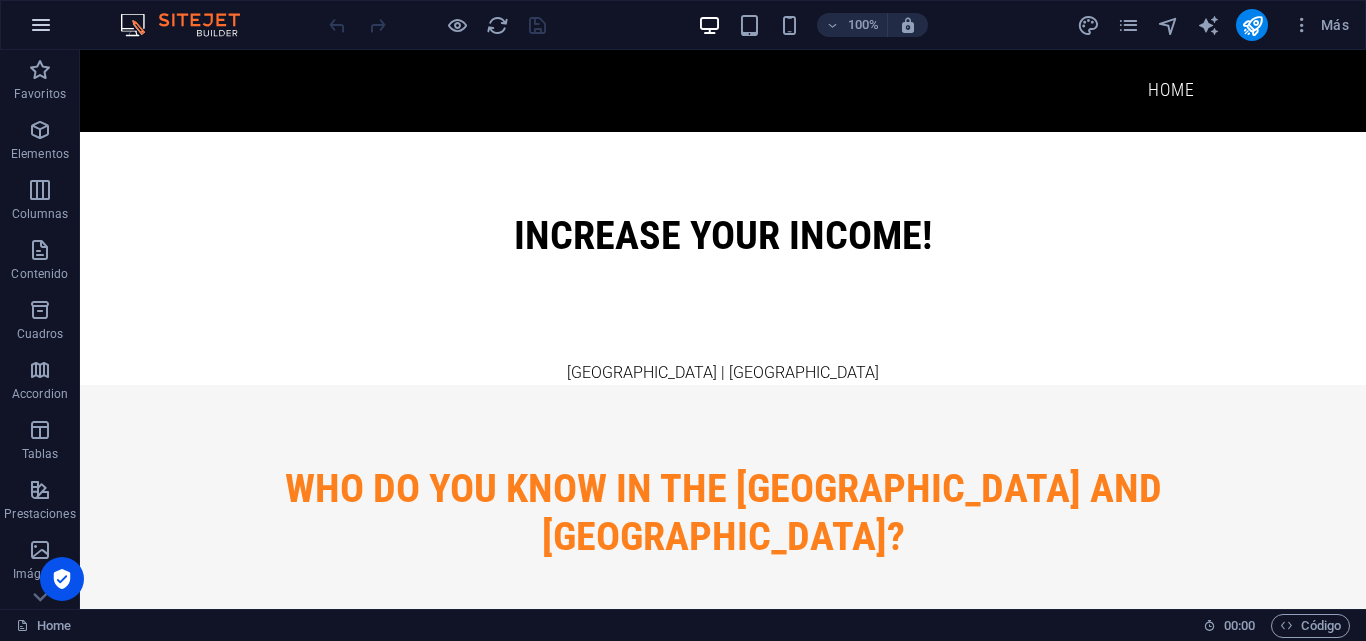 click at bounding box center [41, 25] 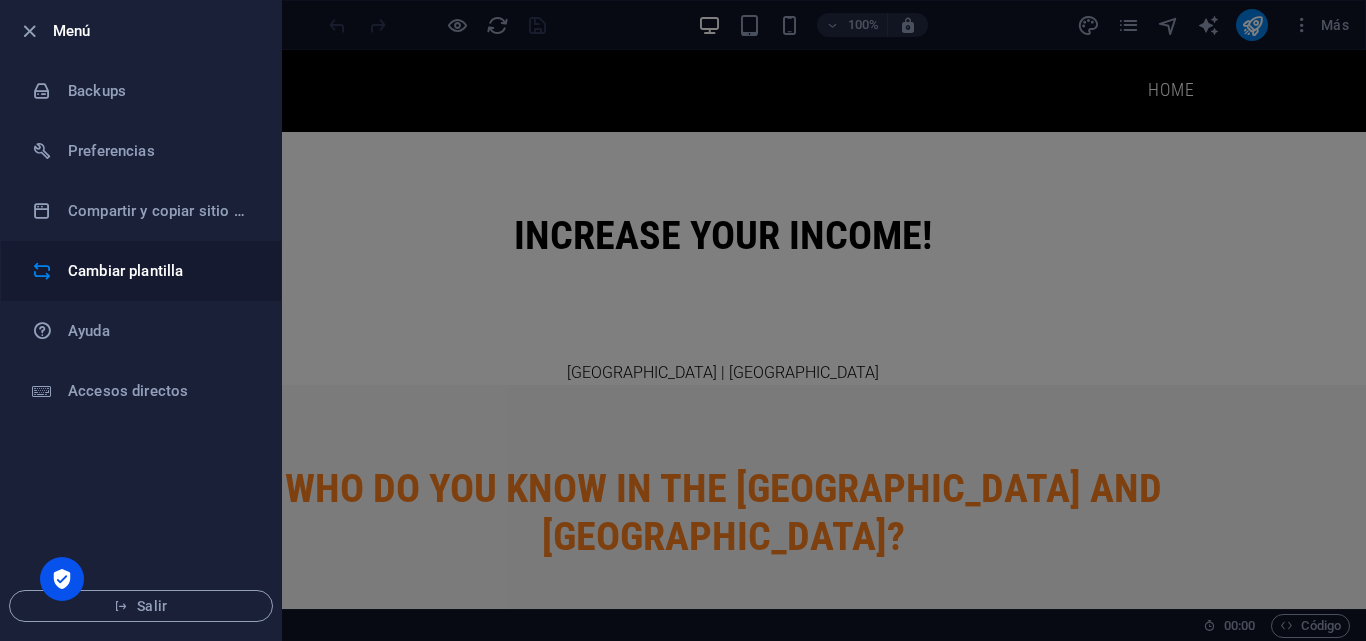 click on "Cambiar plantilla" at bounding box center (160, 271) 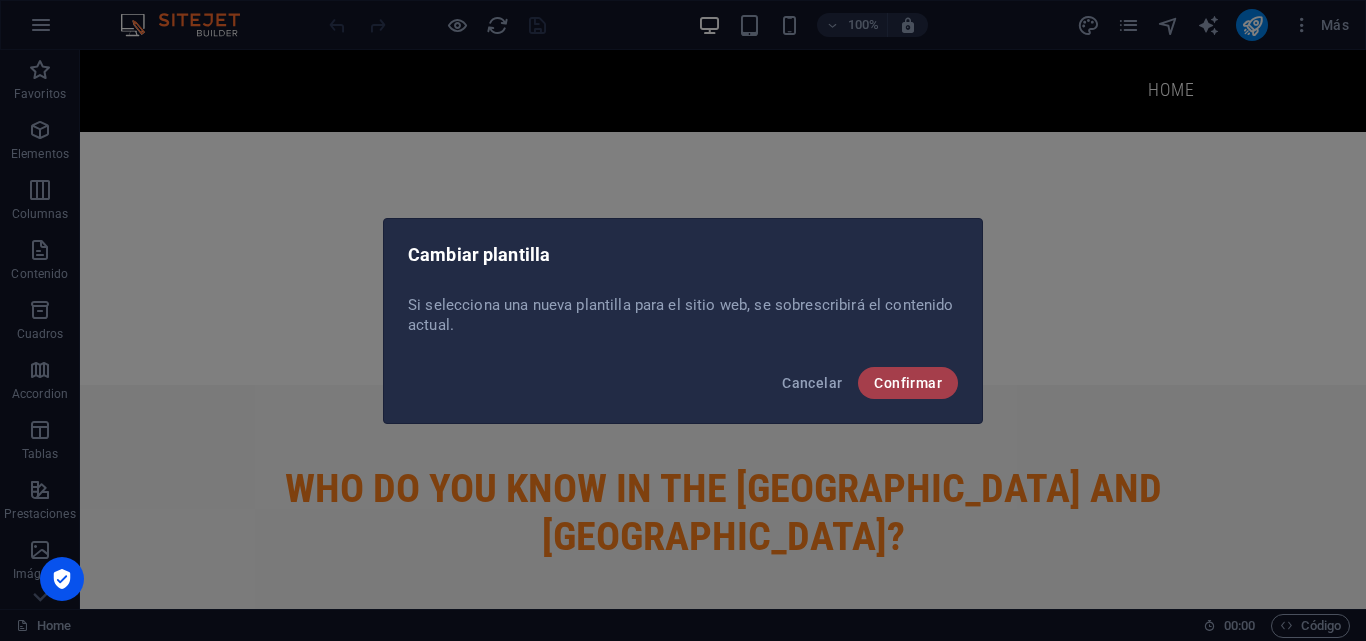 click on "Confirmar" at bounding box center (908, 383) 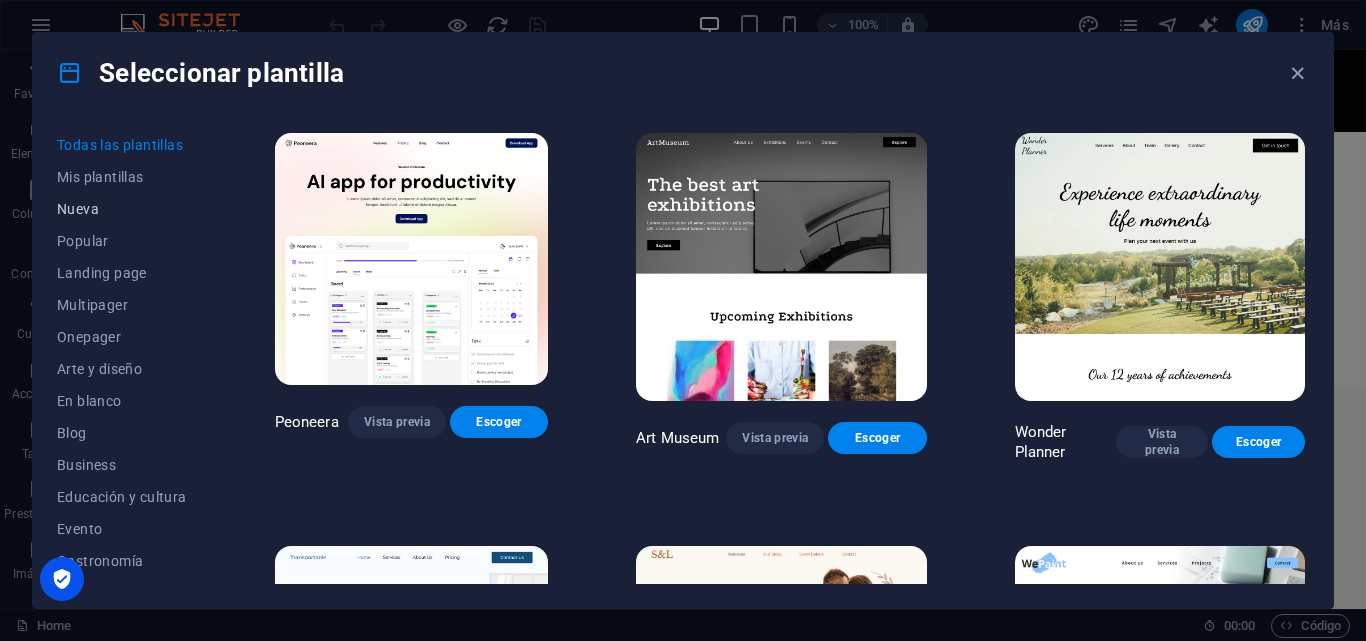 click on "Nueva" at bounding box center [122, 209] 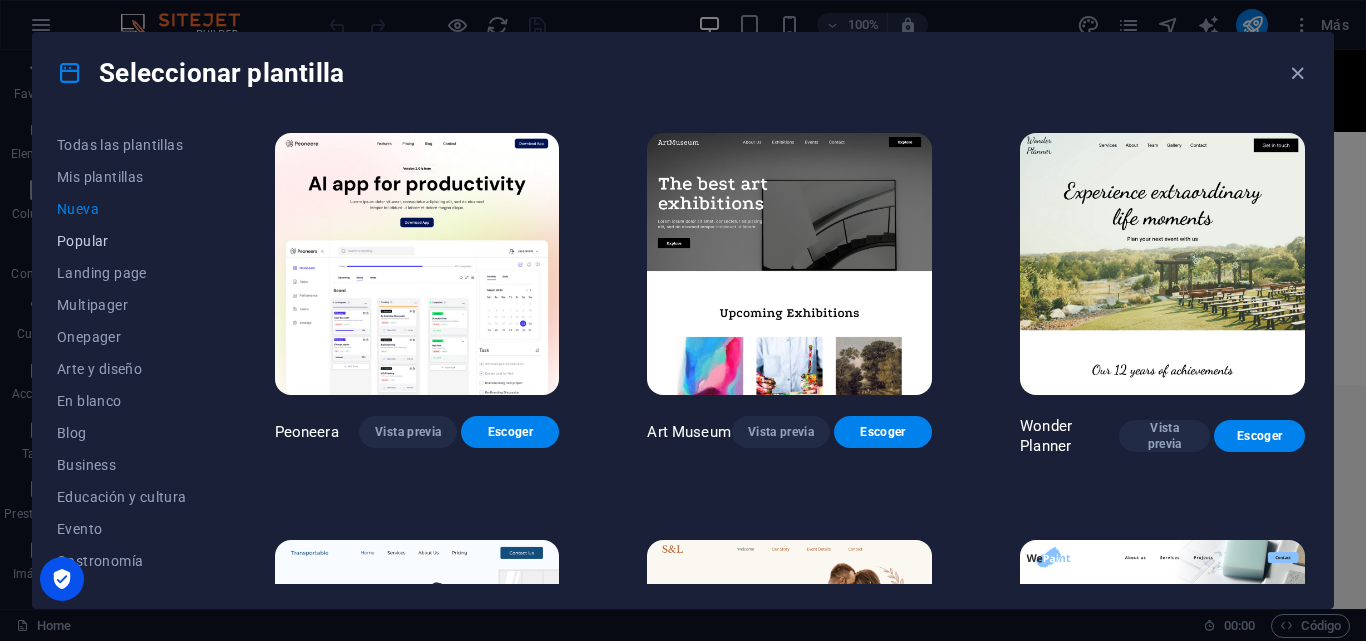 click on "Popular" at bounding box center (122, 241) 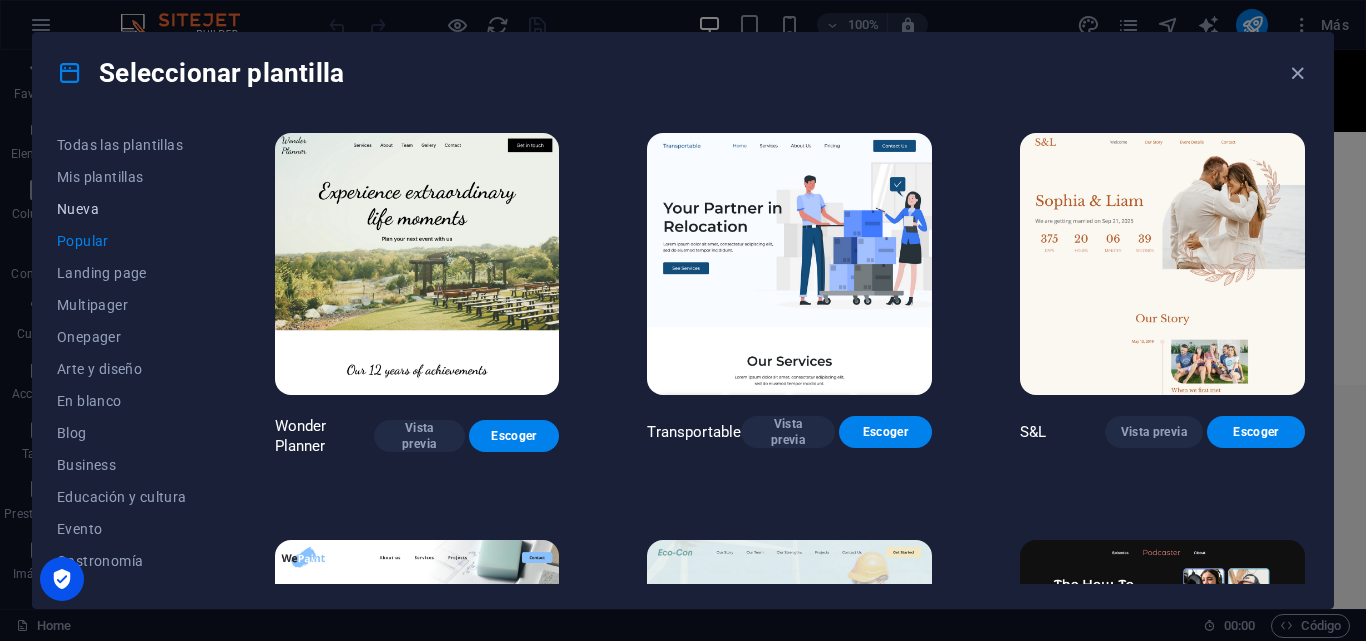 click on "Nueva" at bounding box center (122, 209) 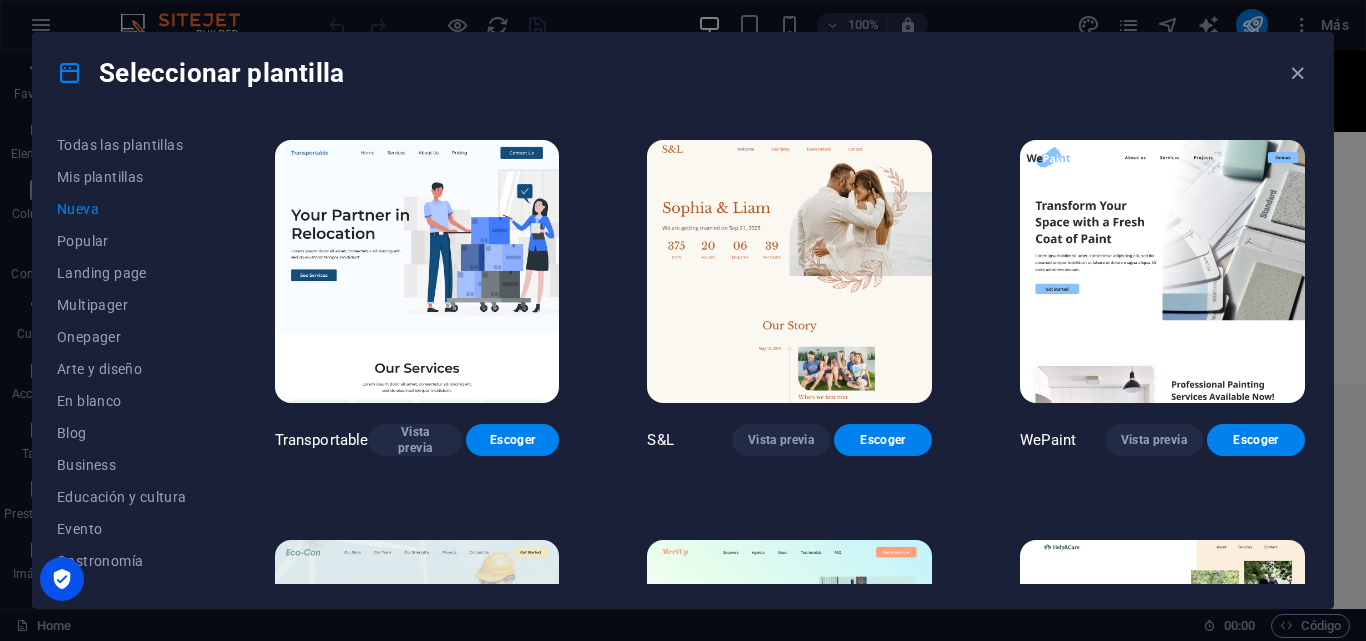 scroll, scrollTop: 0, scrollLeft: 0, axis: both 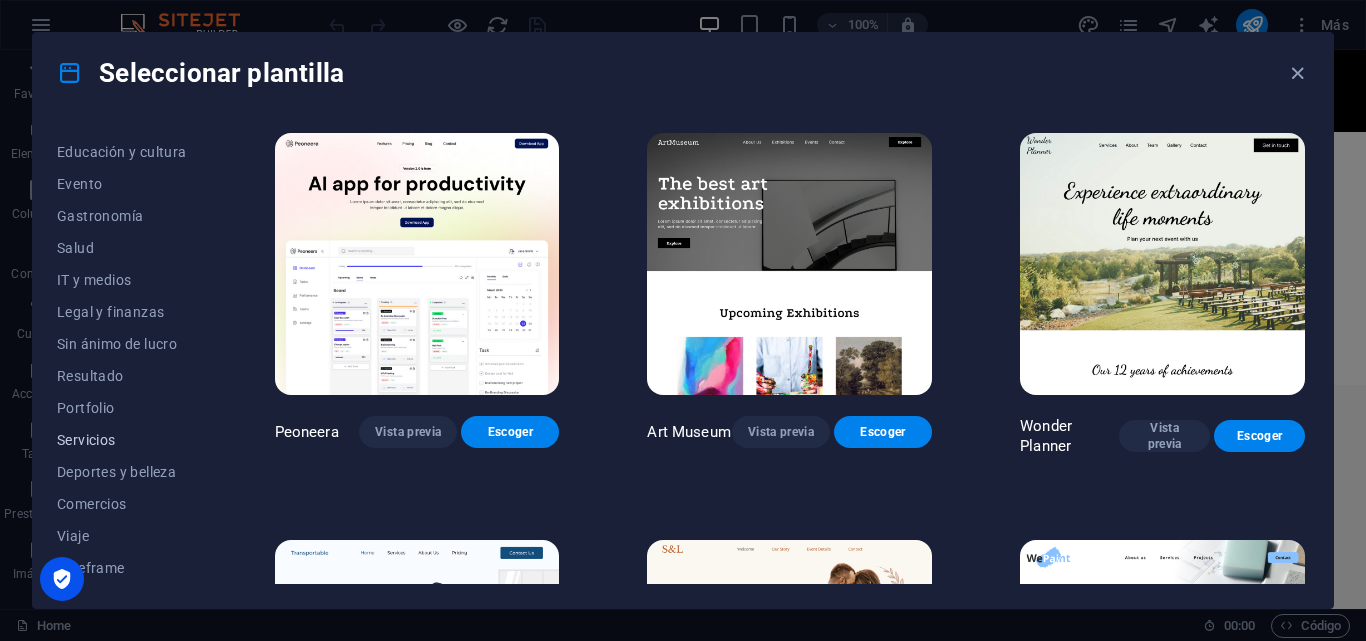 click on "Servicios" at bounding box center [122, 440] 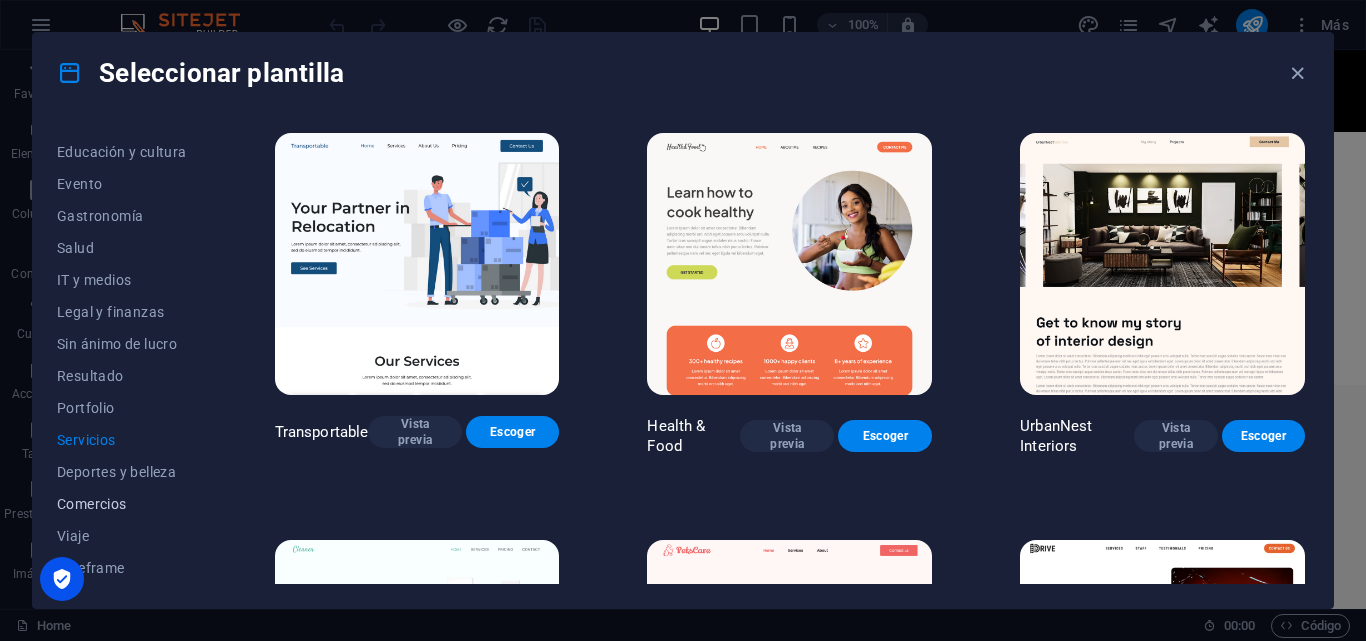 click on "Comercios" at bounding box center [122, 504] 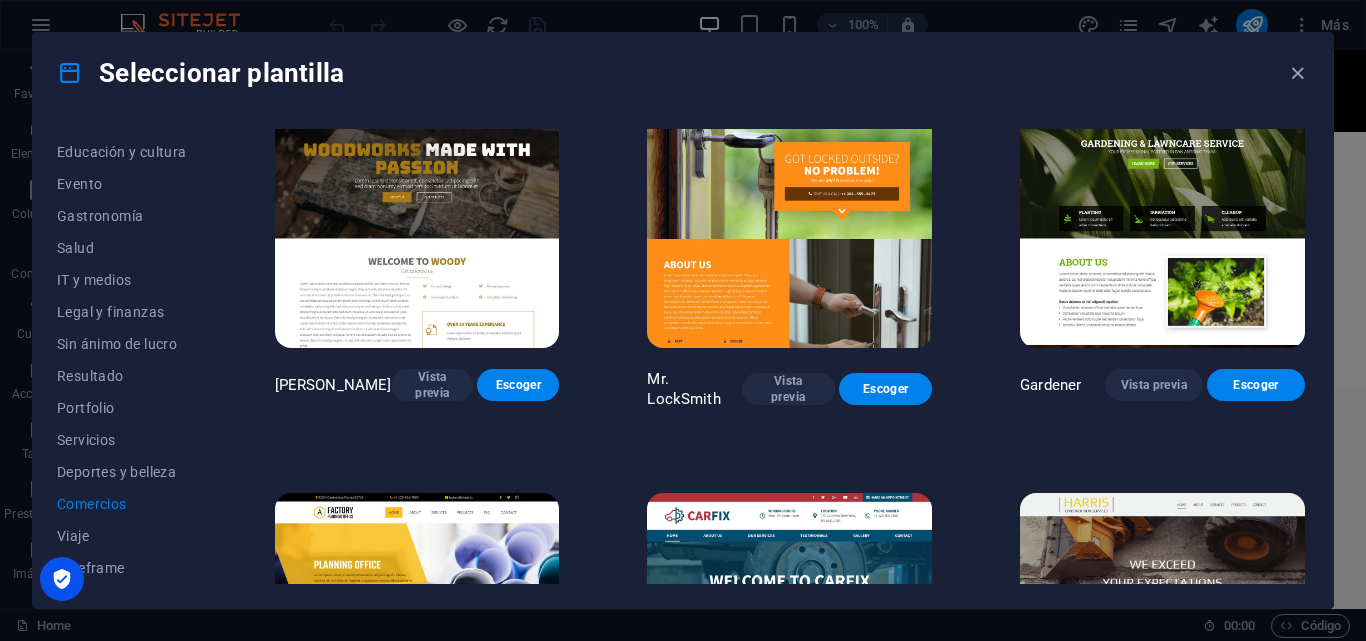 scroll, scrollTop: 665, scrollLeft: 0, axis: vertical 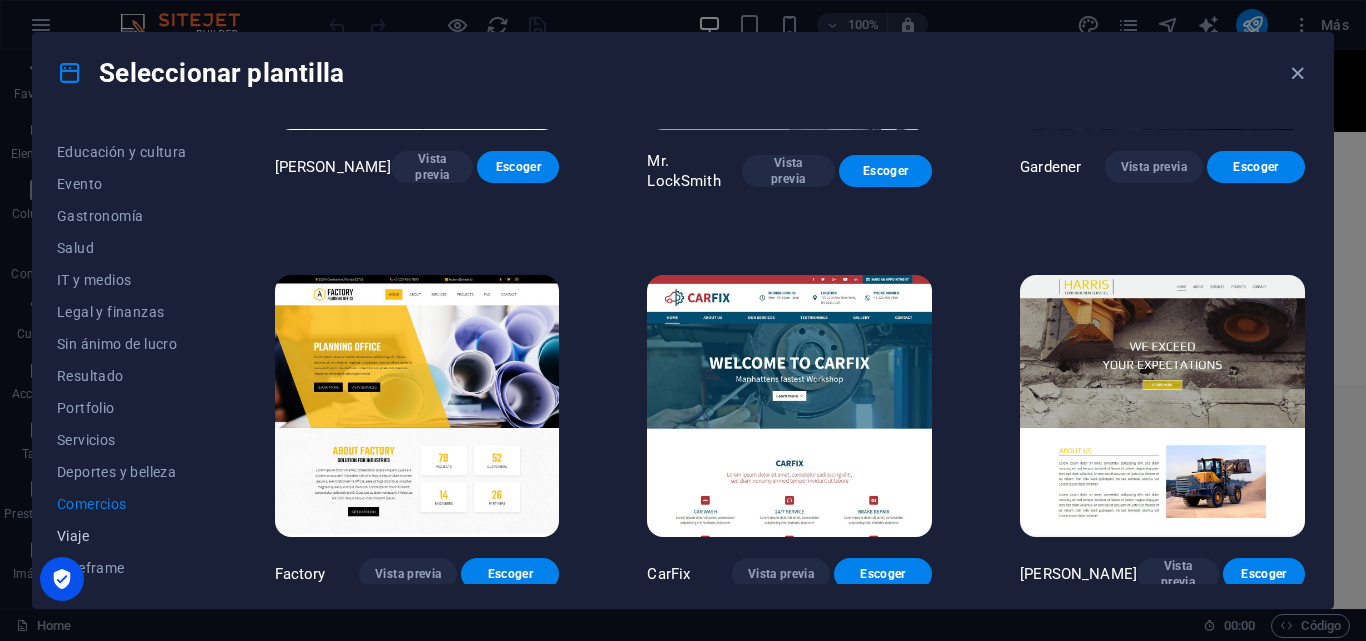 click on "Viaje" at bounding box center [122, 536] 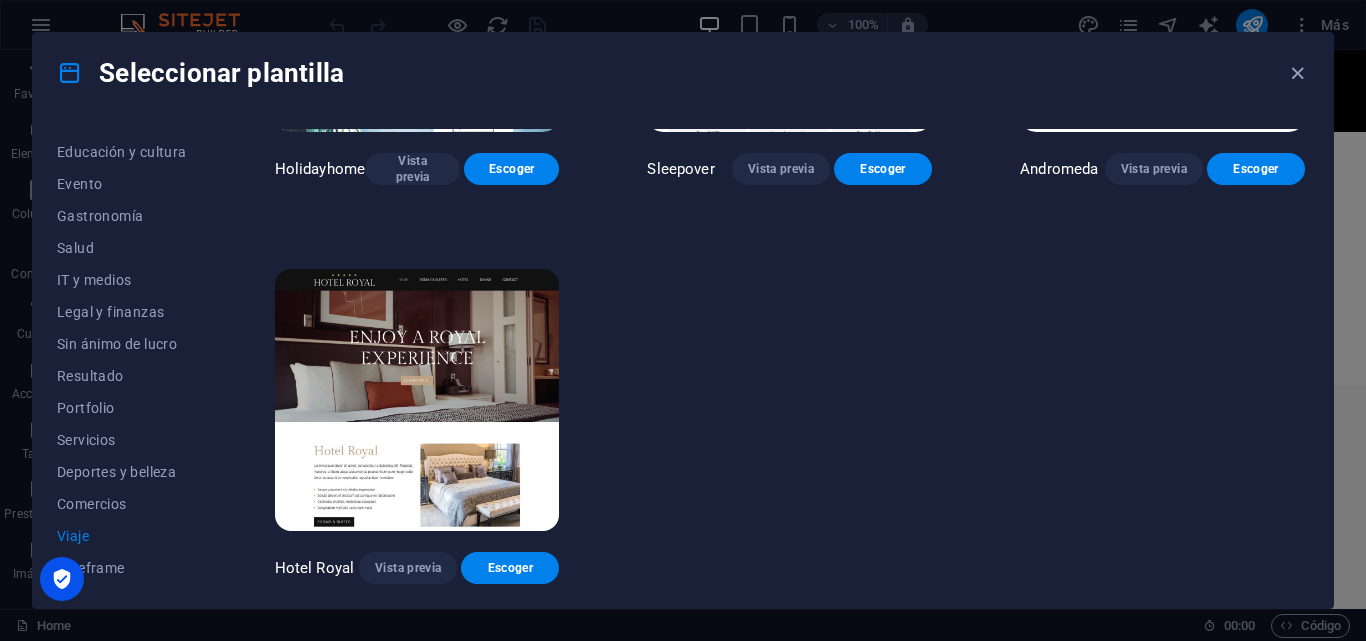 scroll, scrollTop: 0, scrollLeft: 0, axis: both 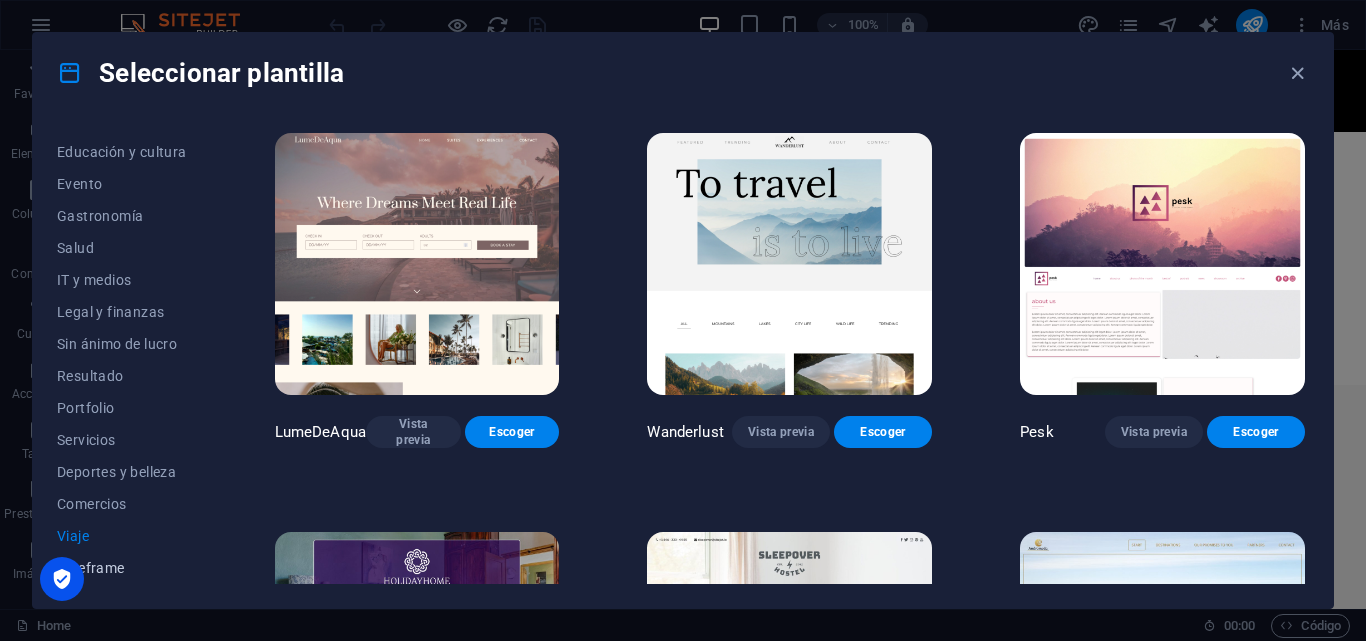 click on "Wireframe" at bounding box center [122, 568] 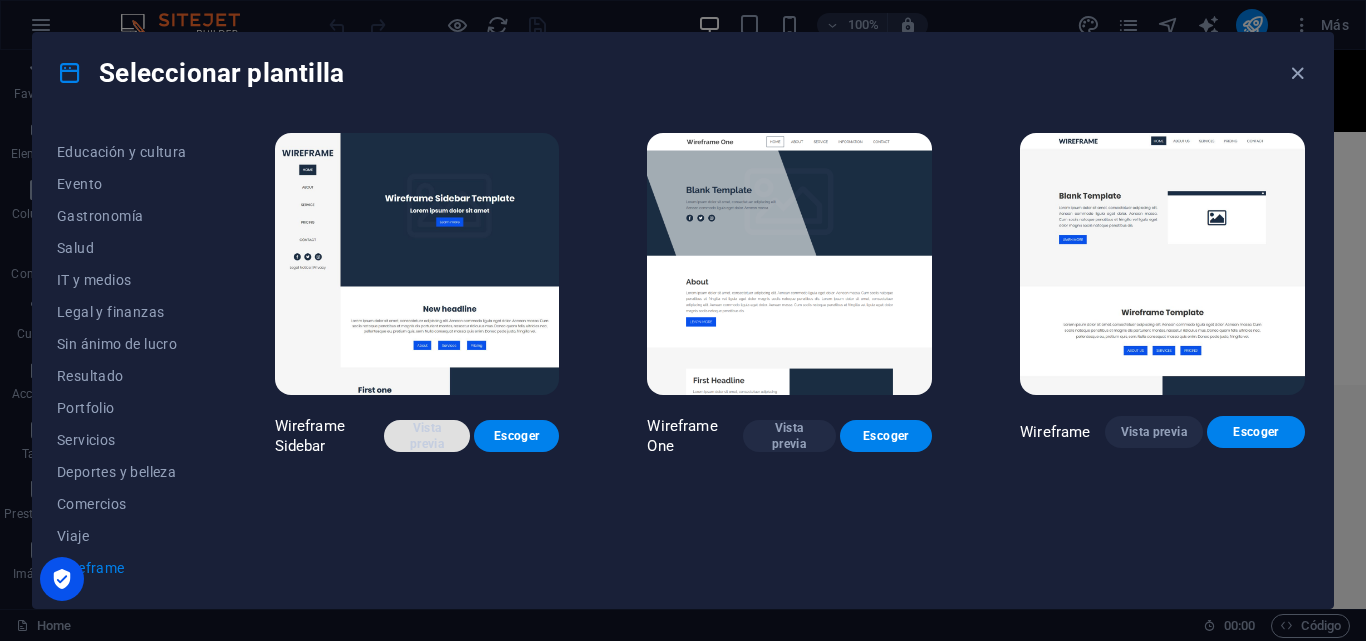 click on "Vista previa" at bounding box center [427, 436] 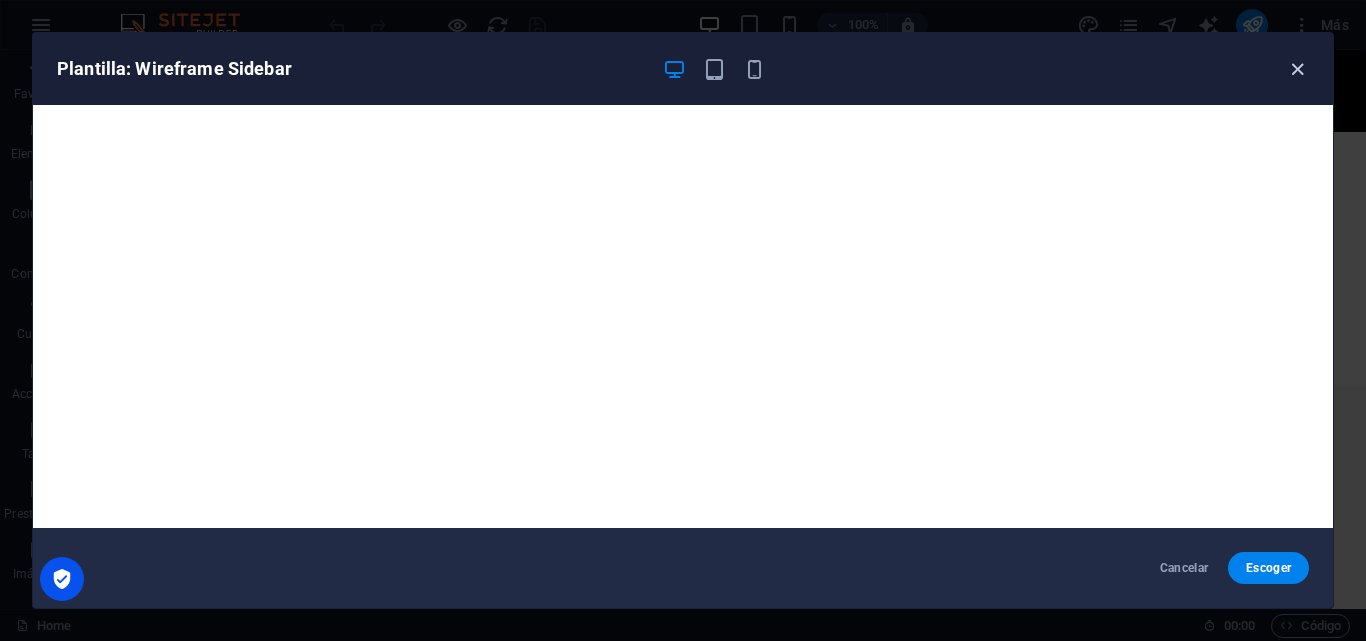 click at bounding box center (1297, 69) 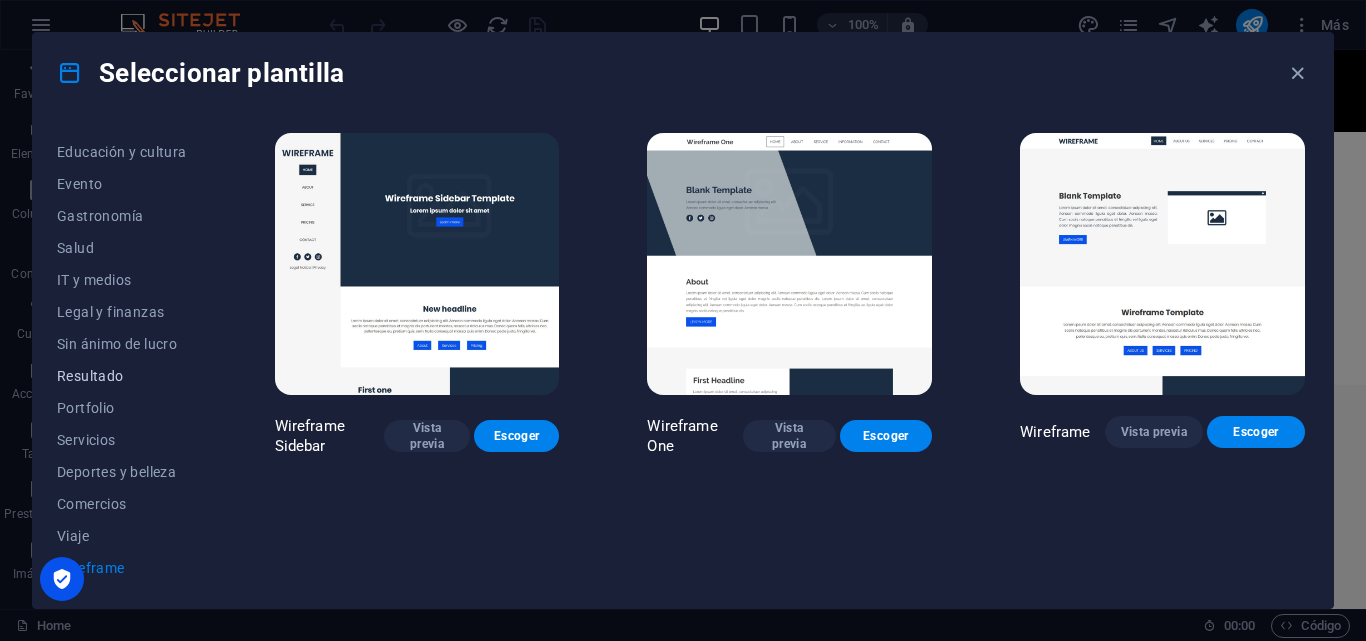 click on "Resultado" at bounding box center [122, 376] 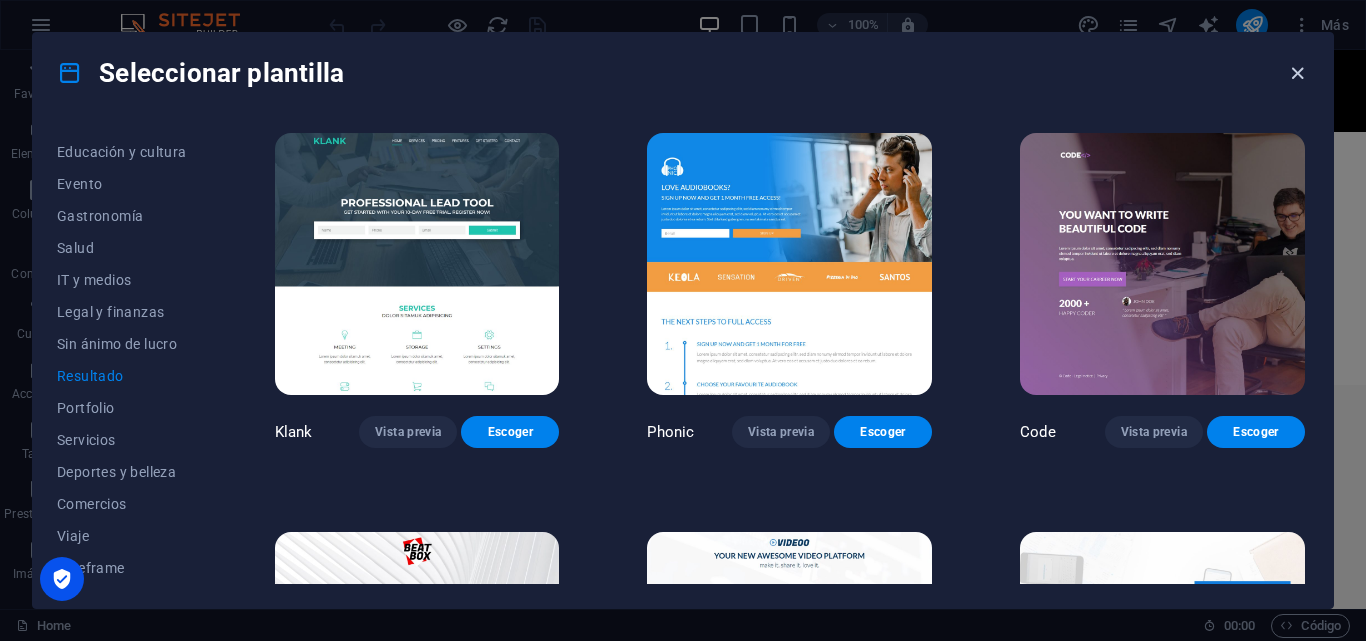 click at bounding box center [1297, 73] 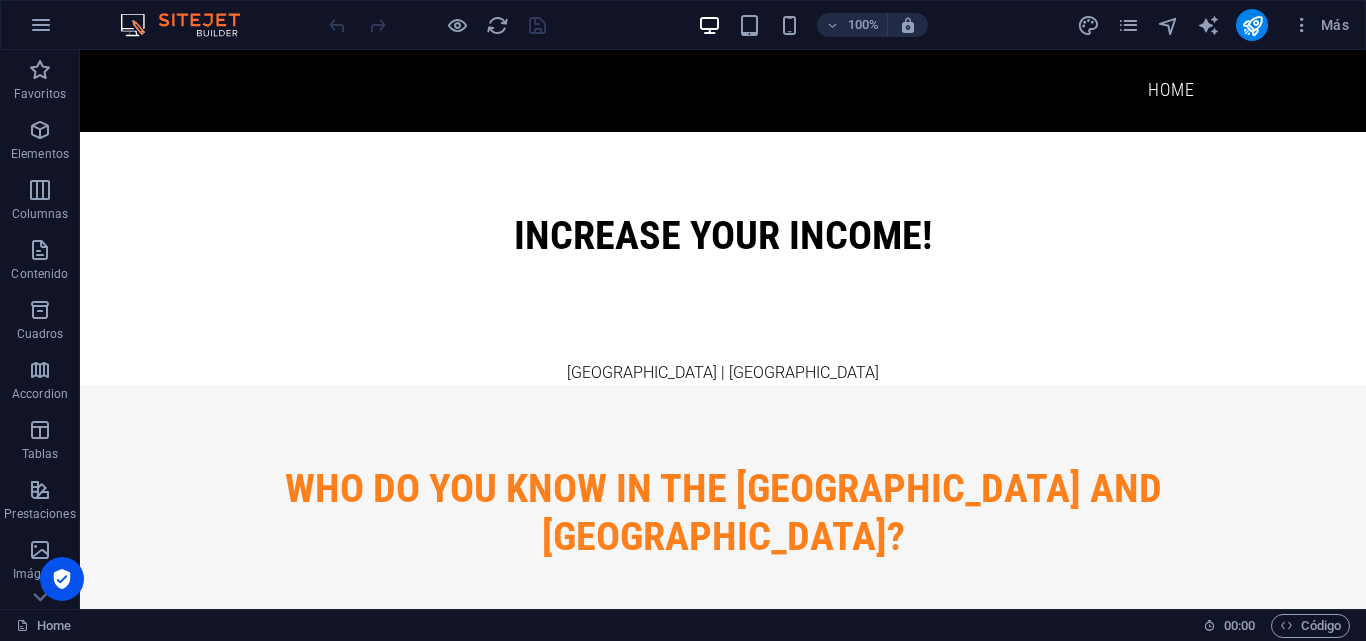 click at bounding box center [437, 25] 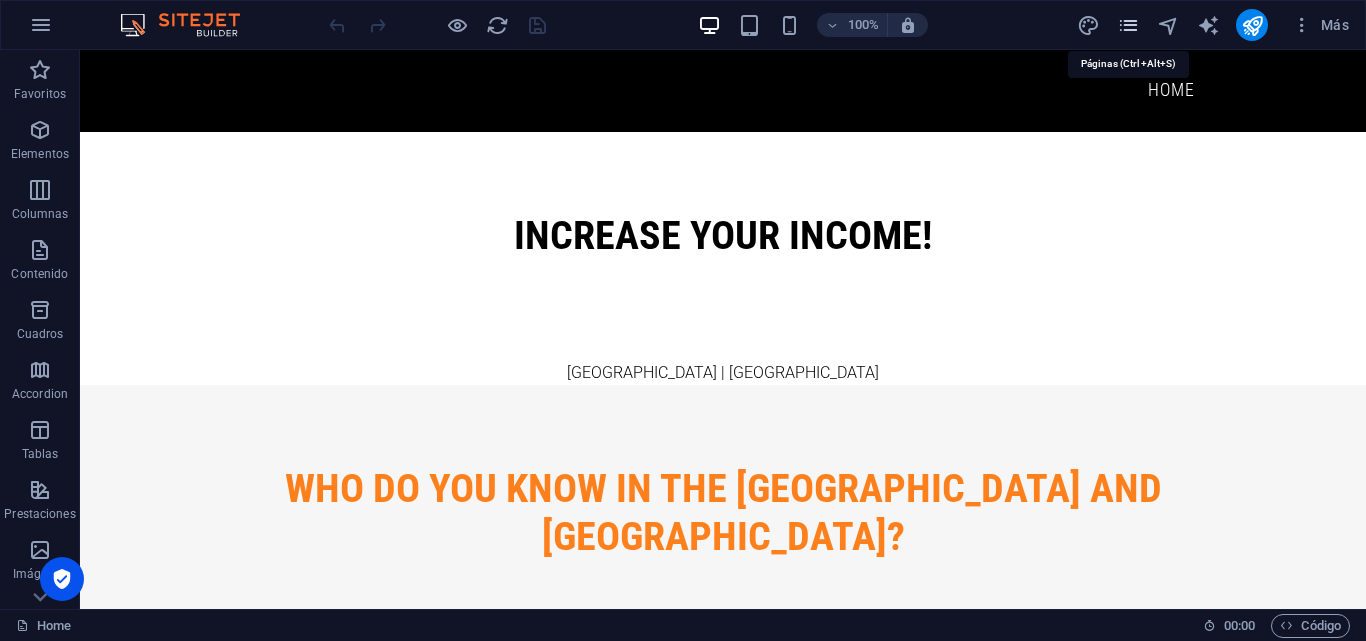 click at bounding box center (1128, 25) 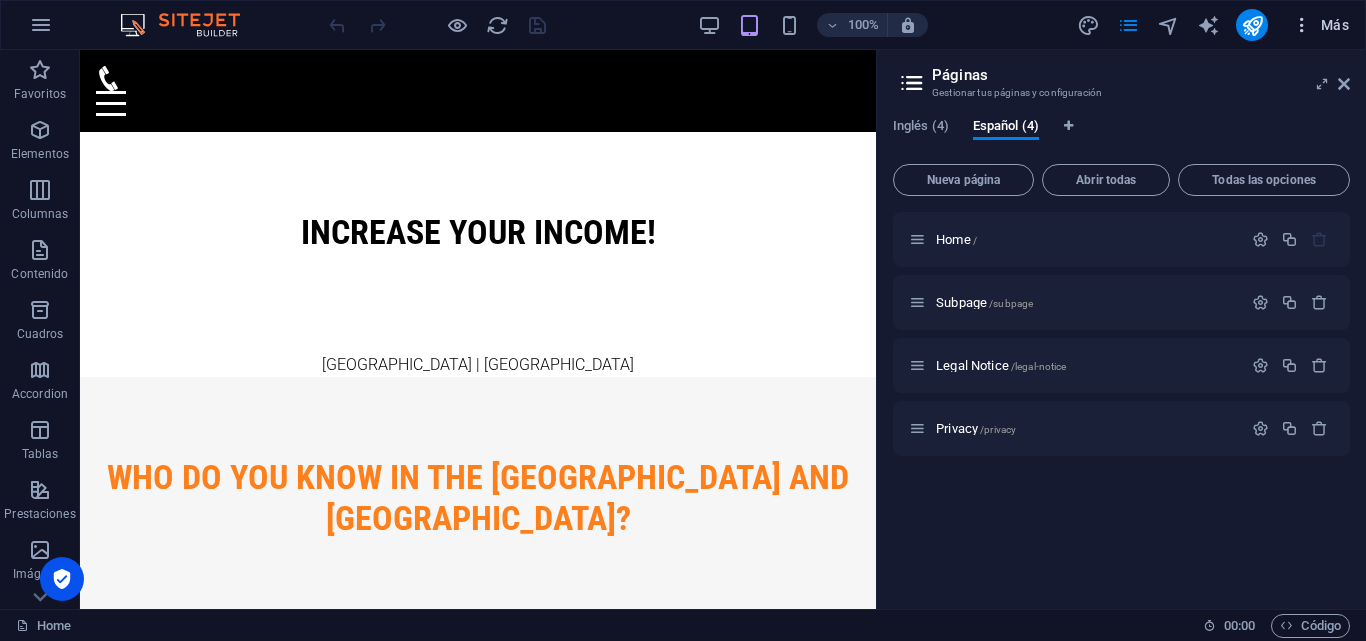 click at bounding box center [1302, 25] 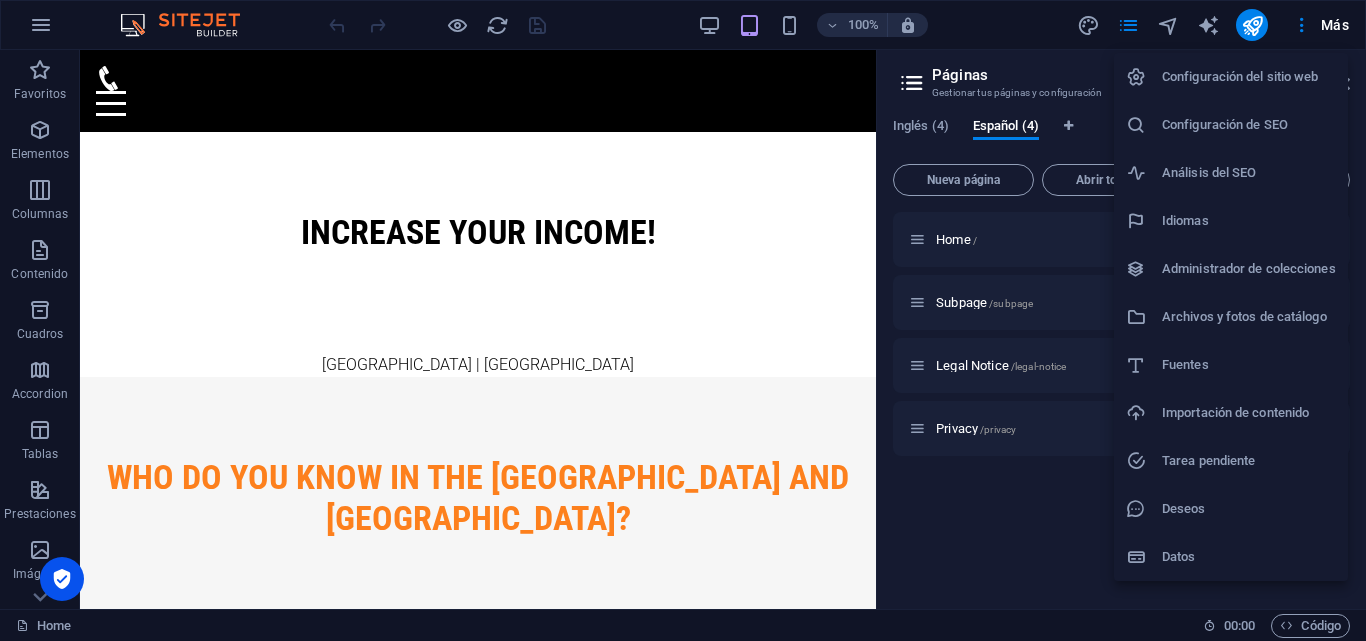 click on "Administrador de colecciones" at bounding box center (1249, 269) 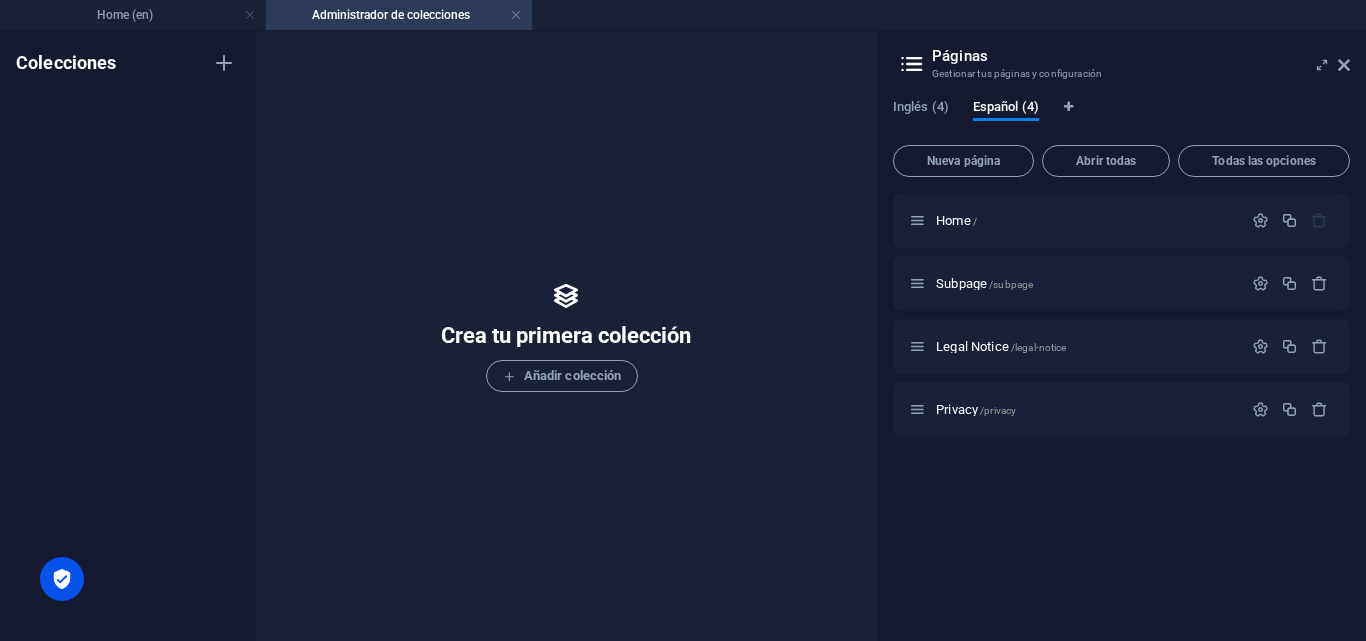 click at bounding box center (1344, 65) 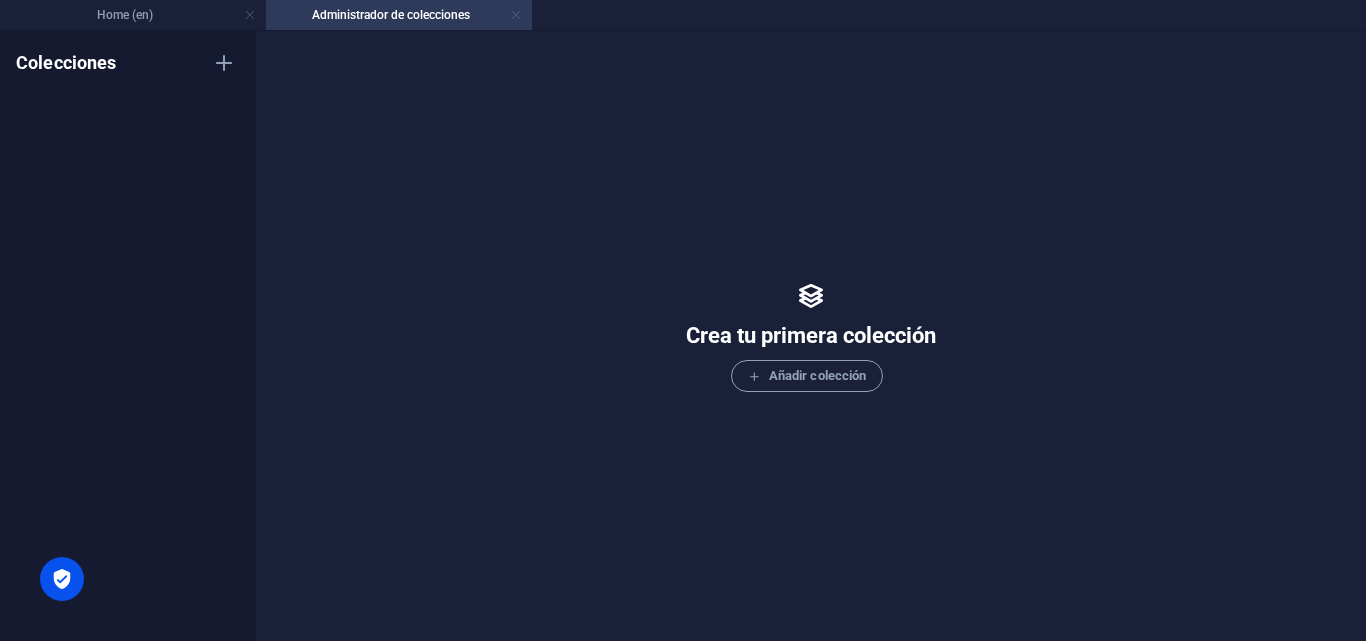 click at bounding box center [516, 15] 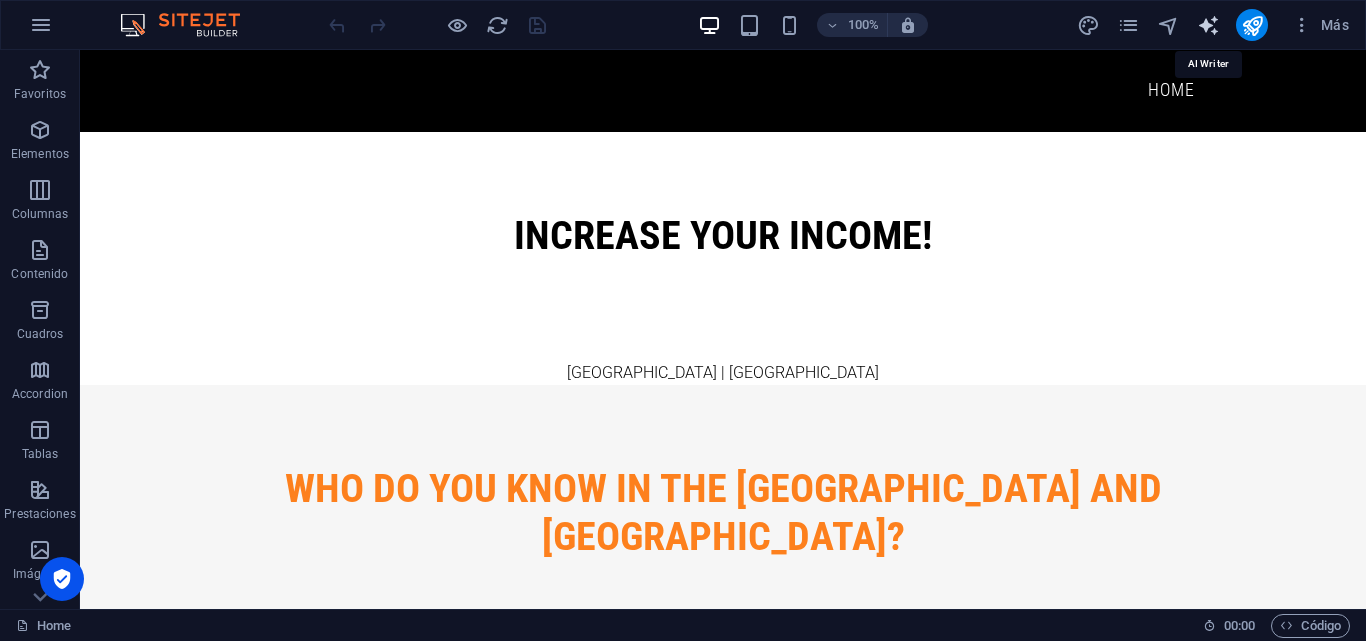 click at bounding box center [1208, 25] 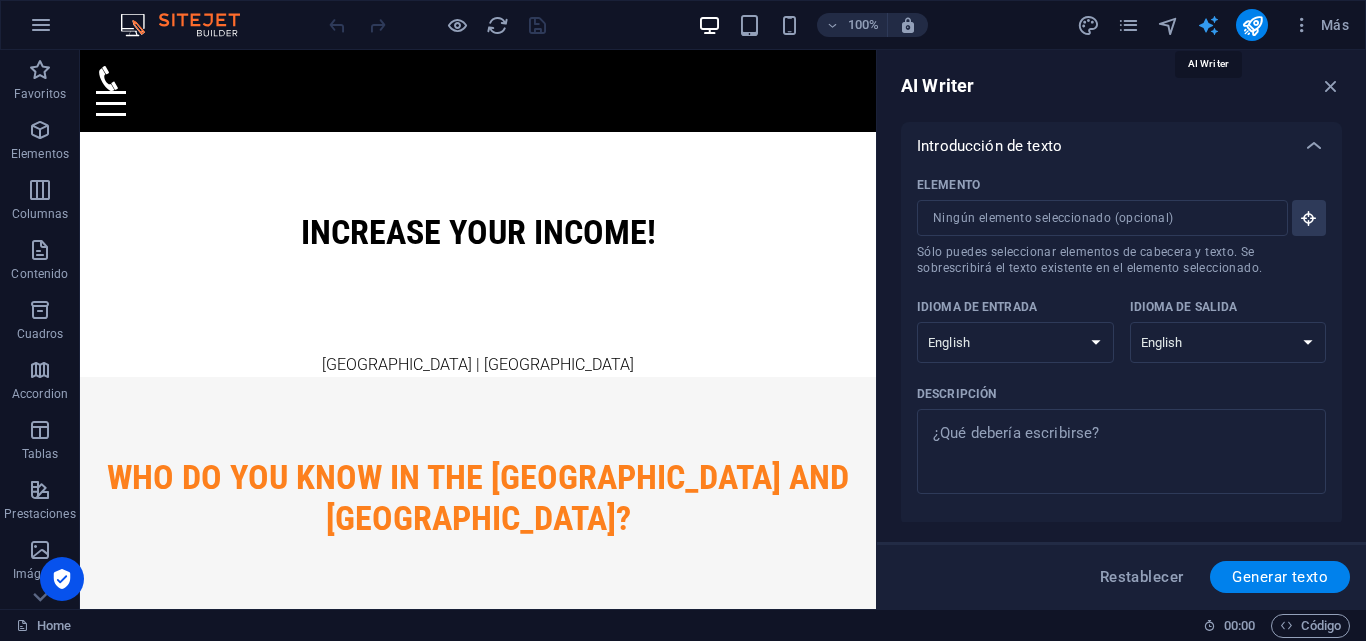scroll, scrollTop: 0, scrollLeft: 0, axis: both 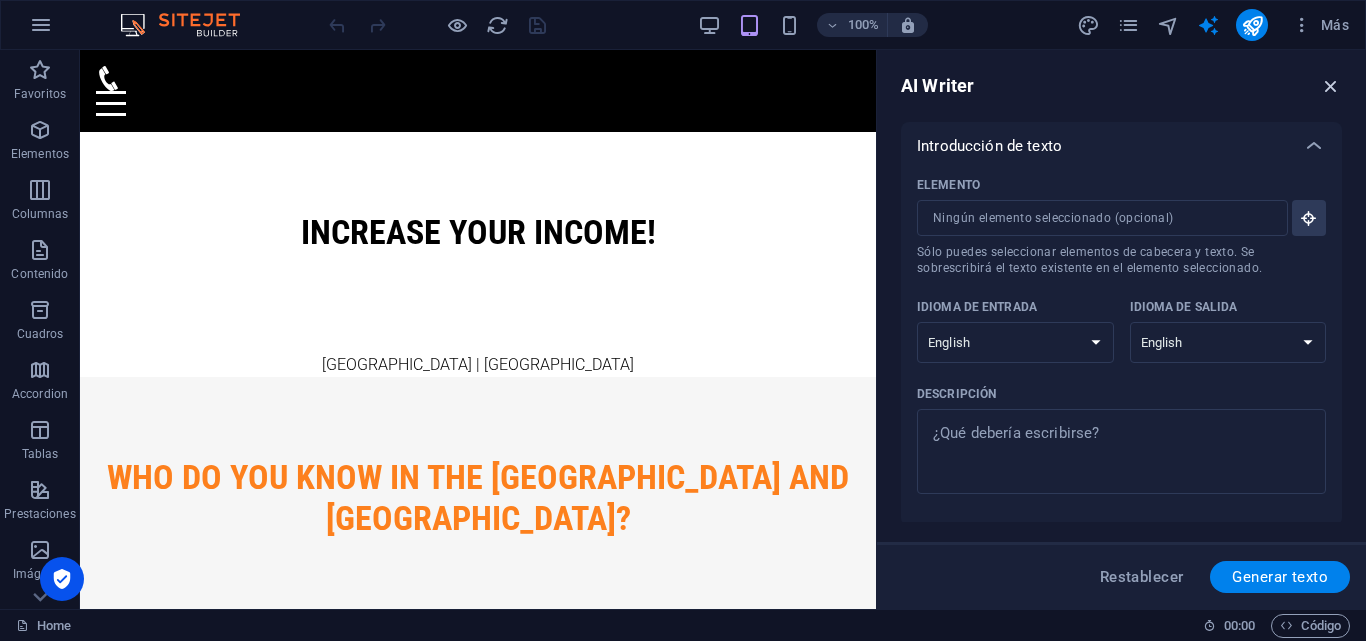 click at bounding box center [1331, 86] 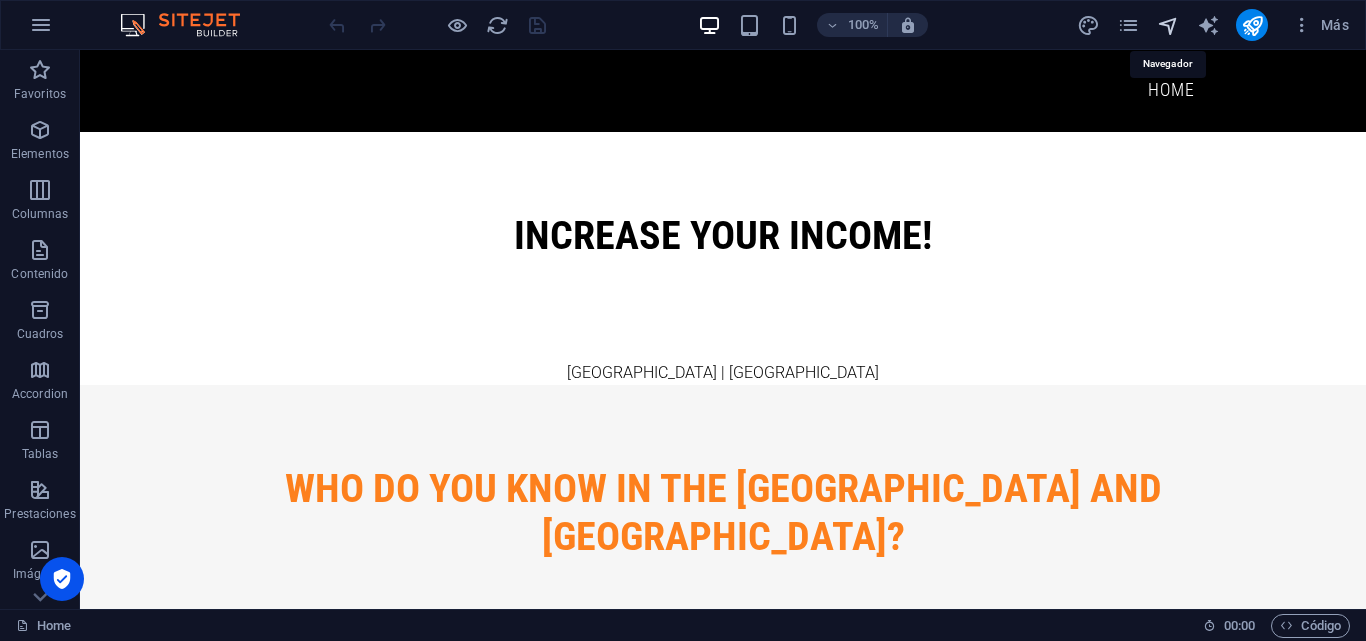 click at bounding box center [1168, 25] 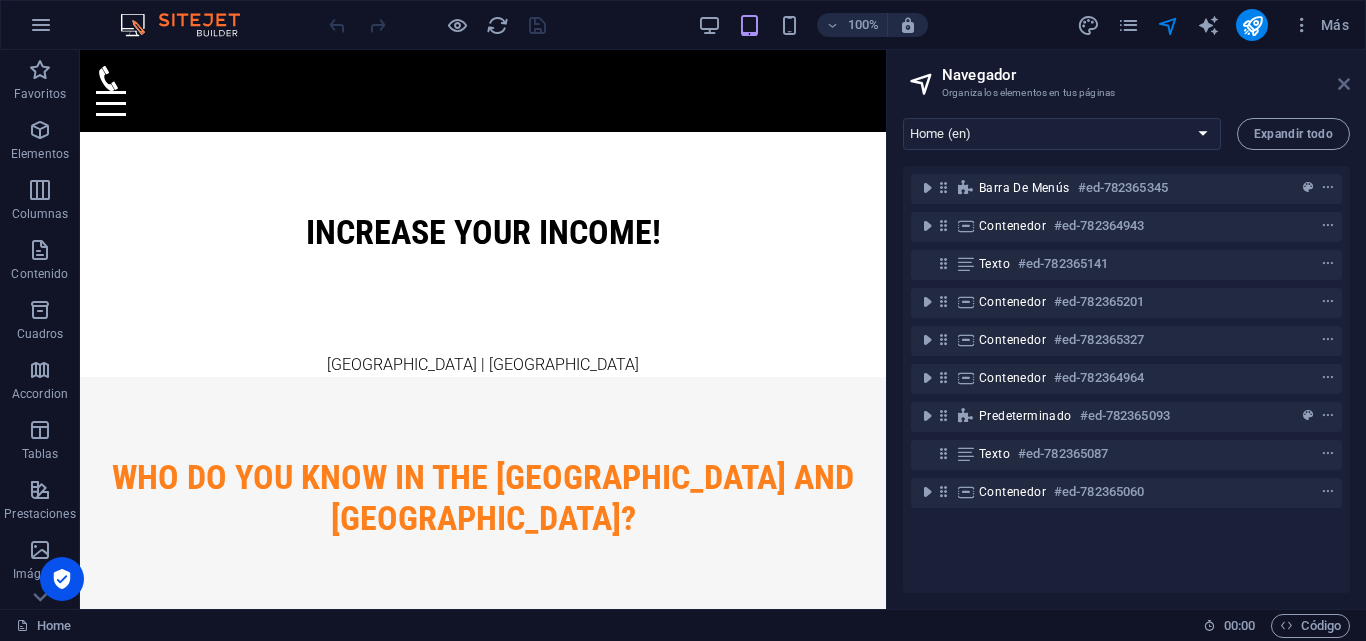 click at bounding box center [1344, 84] 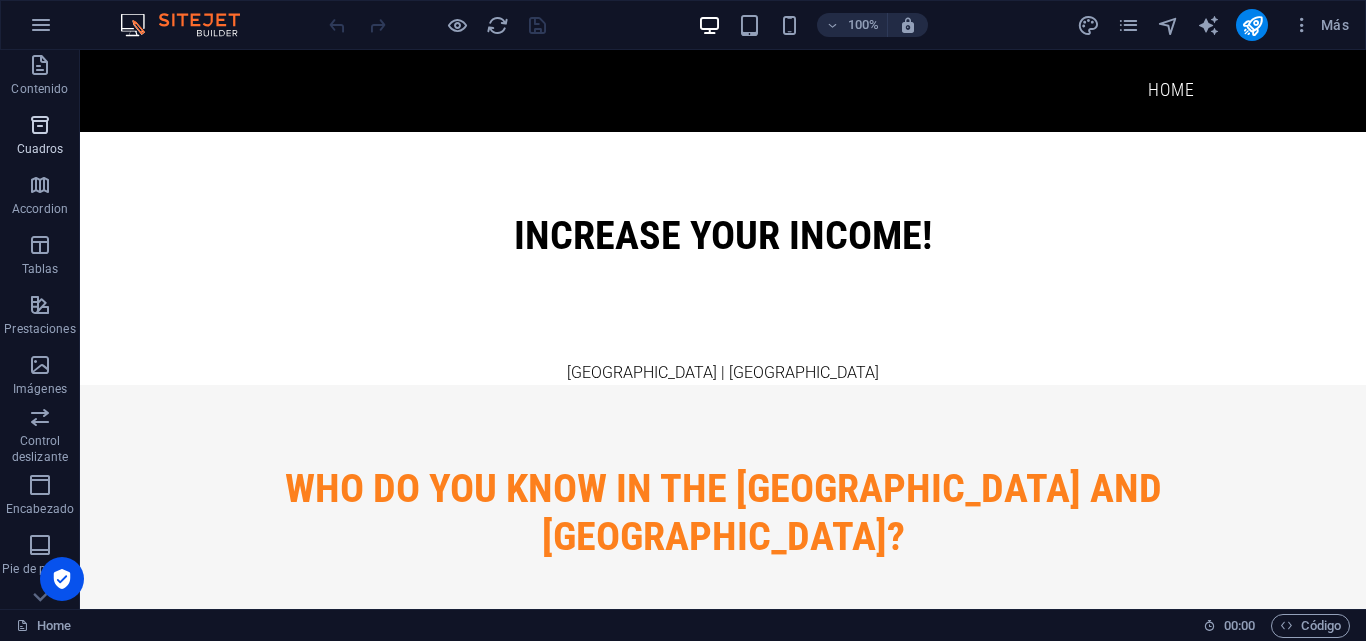 scroll, scrollTop: 0, scrollLeft: 0, axis: both 